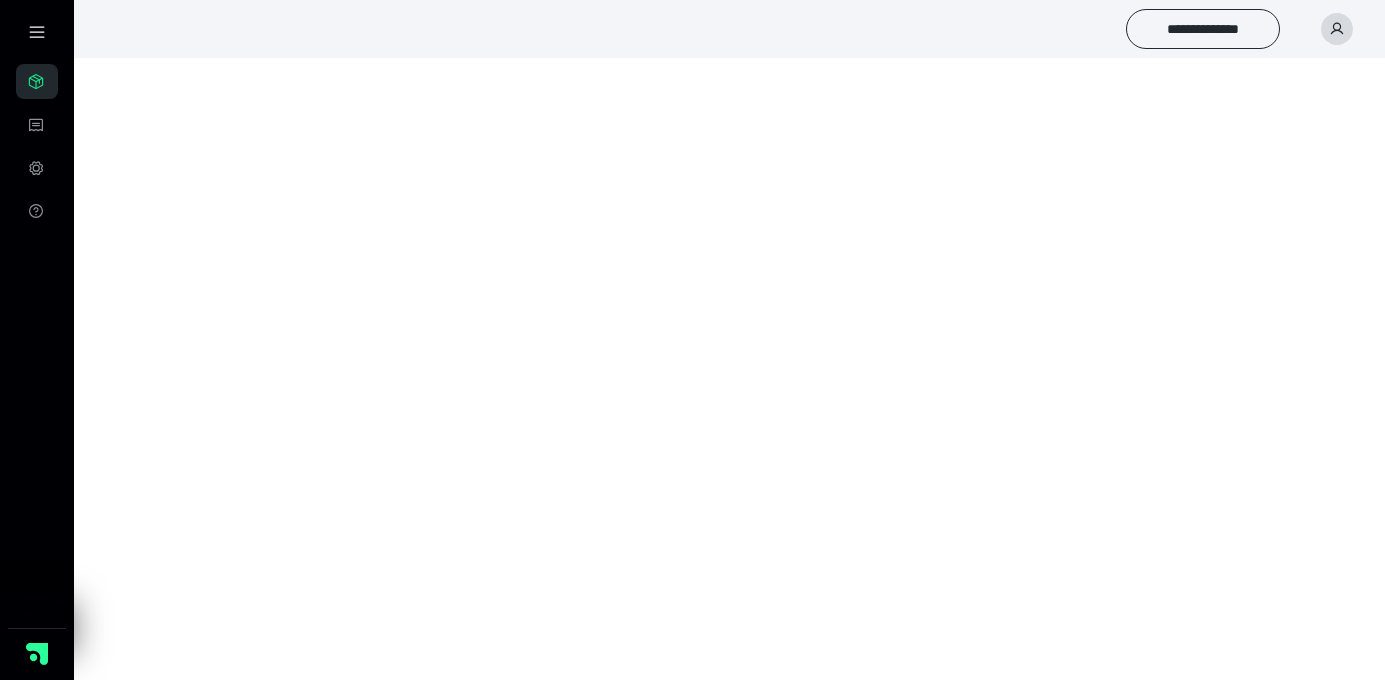 scroll, scrollTop: 0, scrollLeft: 0, axis: both 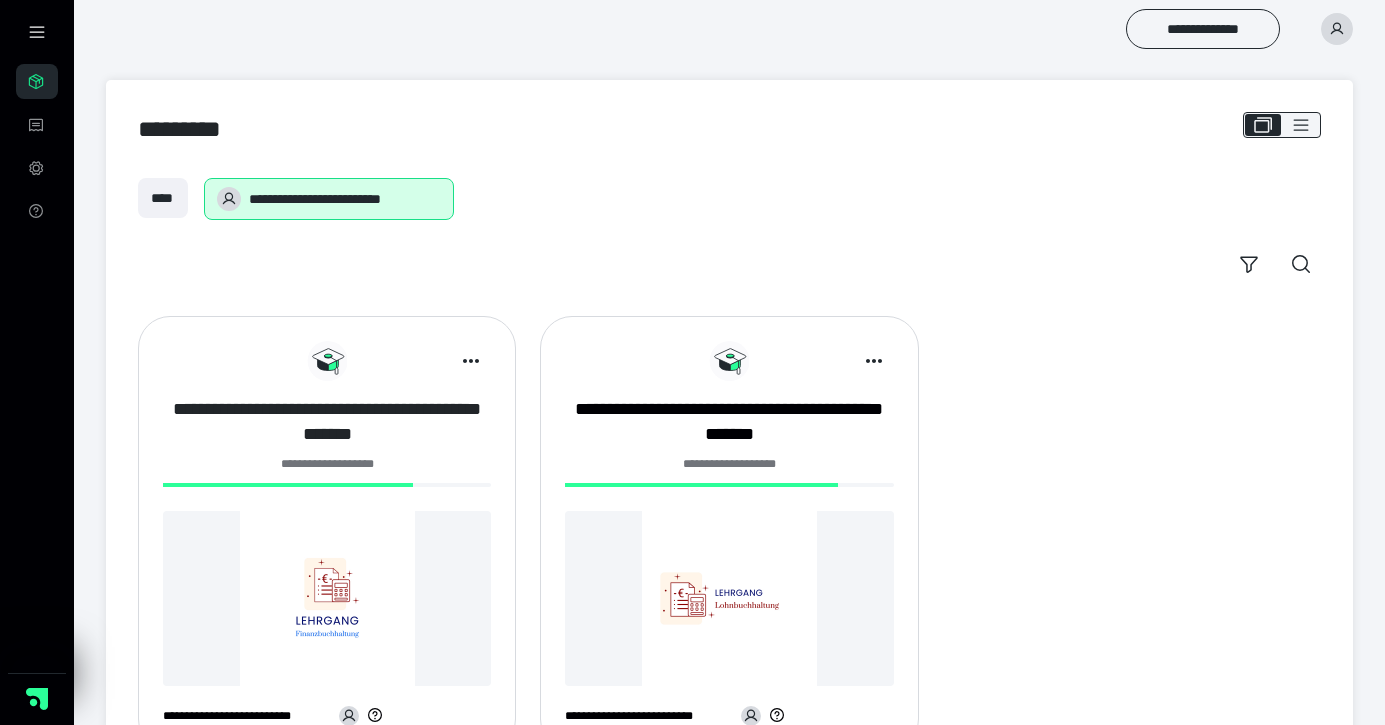 click on "**********" at bounding box center [327, 422] 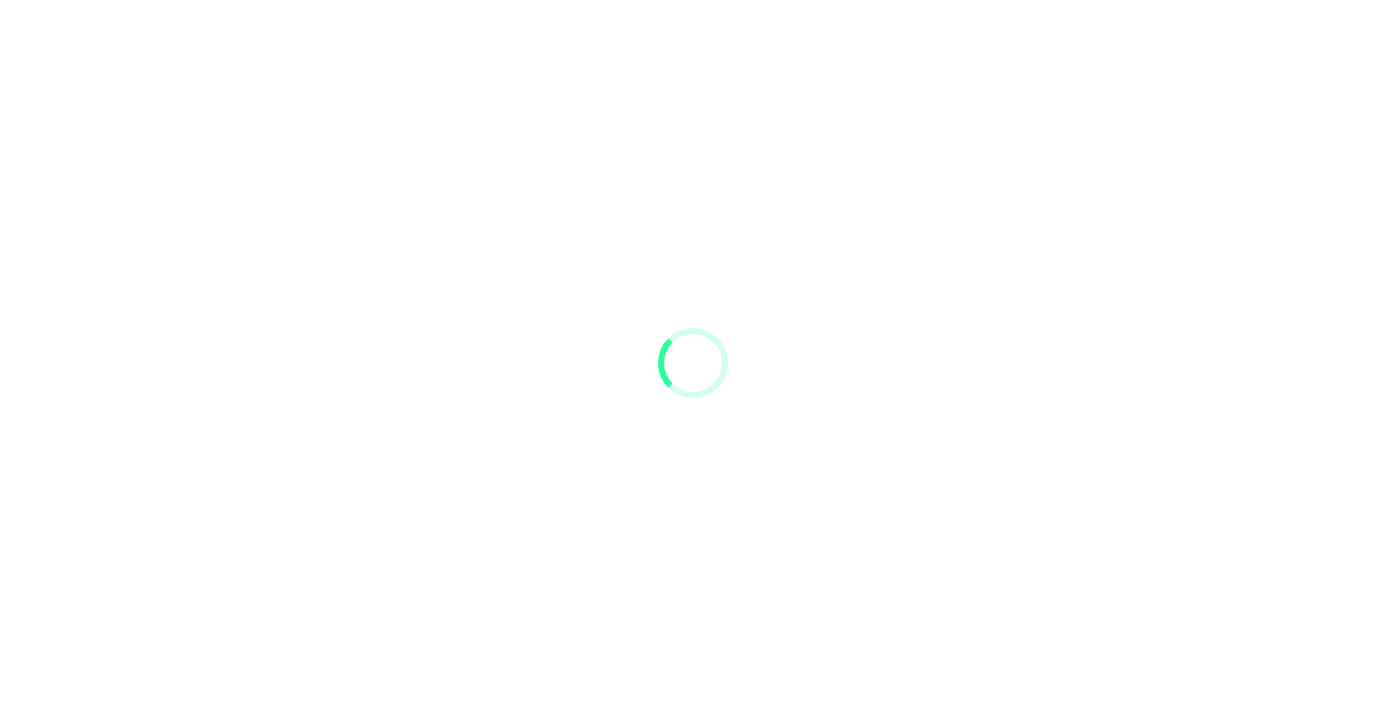 scroll, scrollTop: 0, scrollLeft: 0, axis: both 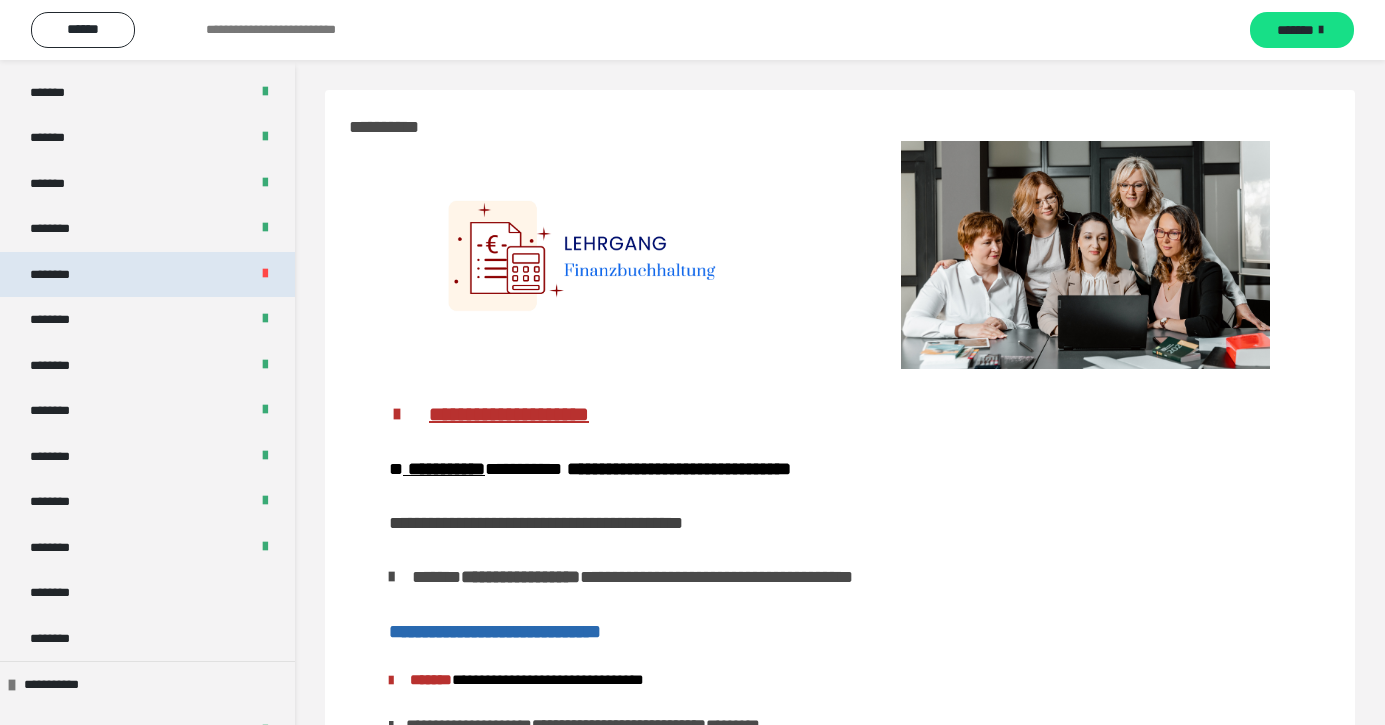 click on "********" at bounding box center [147, 275] 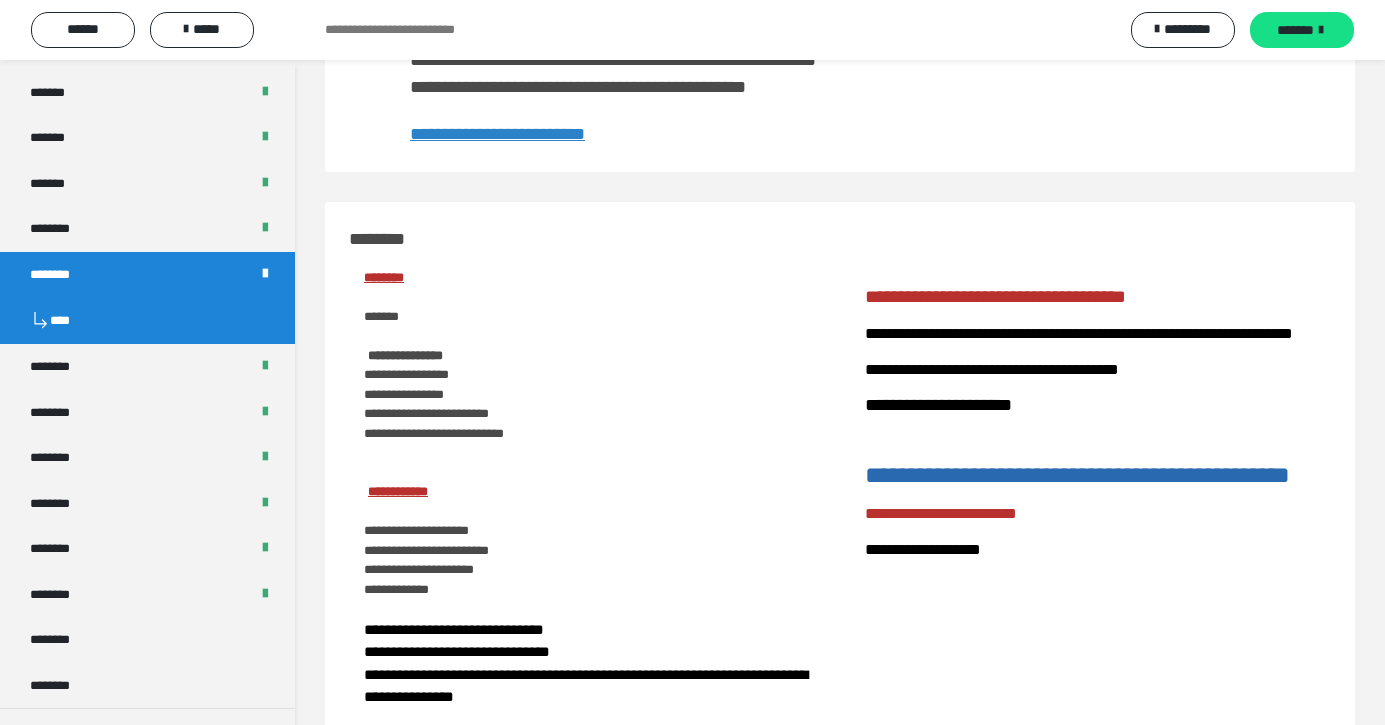 scroll, scrollTop: 221, scrollLeft: 0, axis: vertical 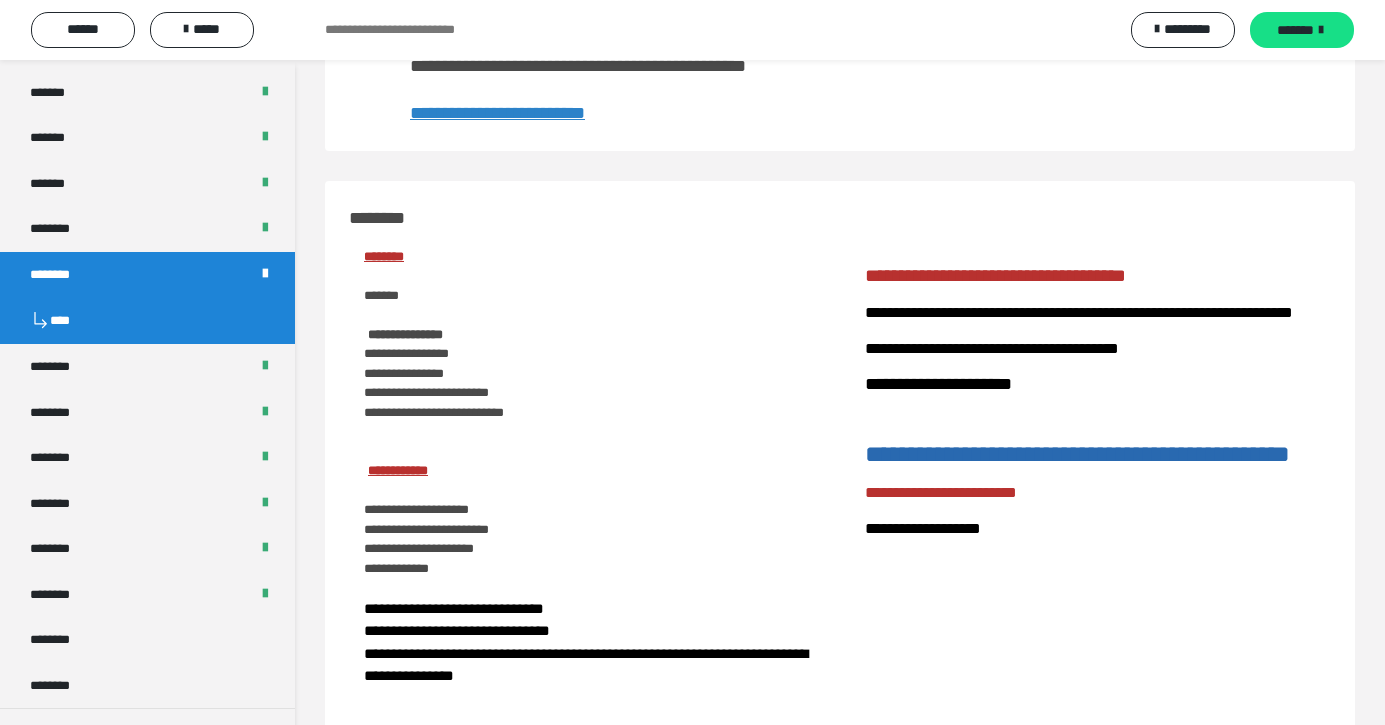 click on "**********" at bounding box center (497, 113) 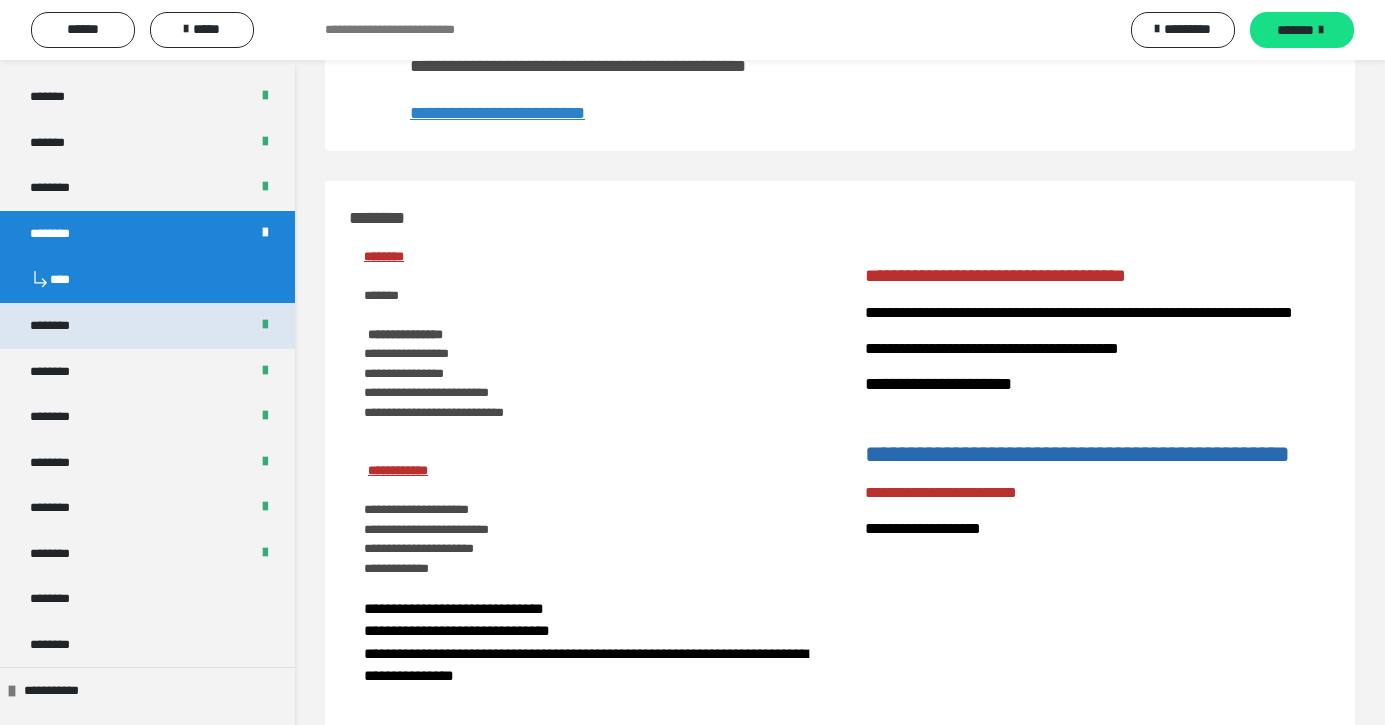 scroll, scrollTop: 998, scrollLeft: 0, axis: vertical 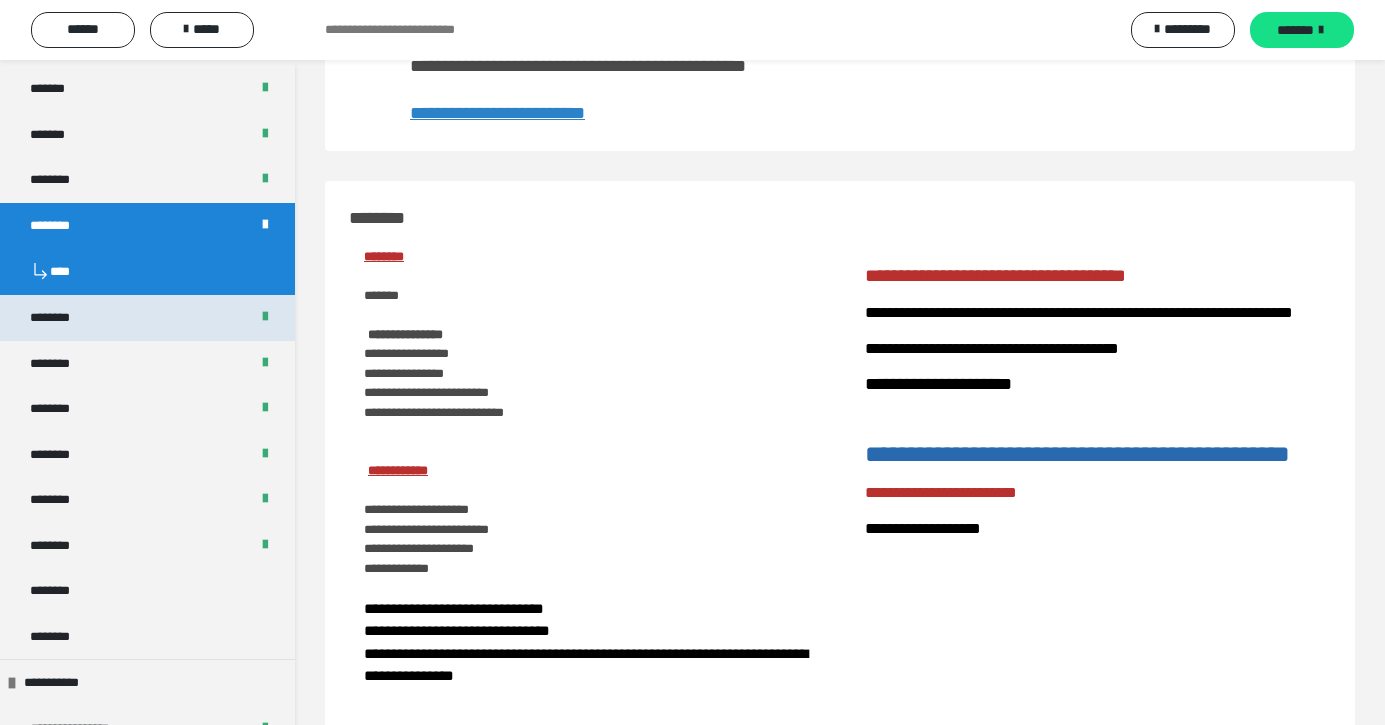 click on "********" at bounding box center [147, 318] 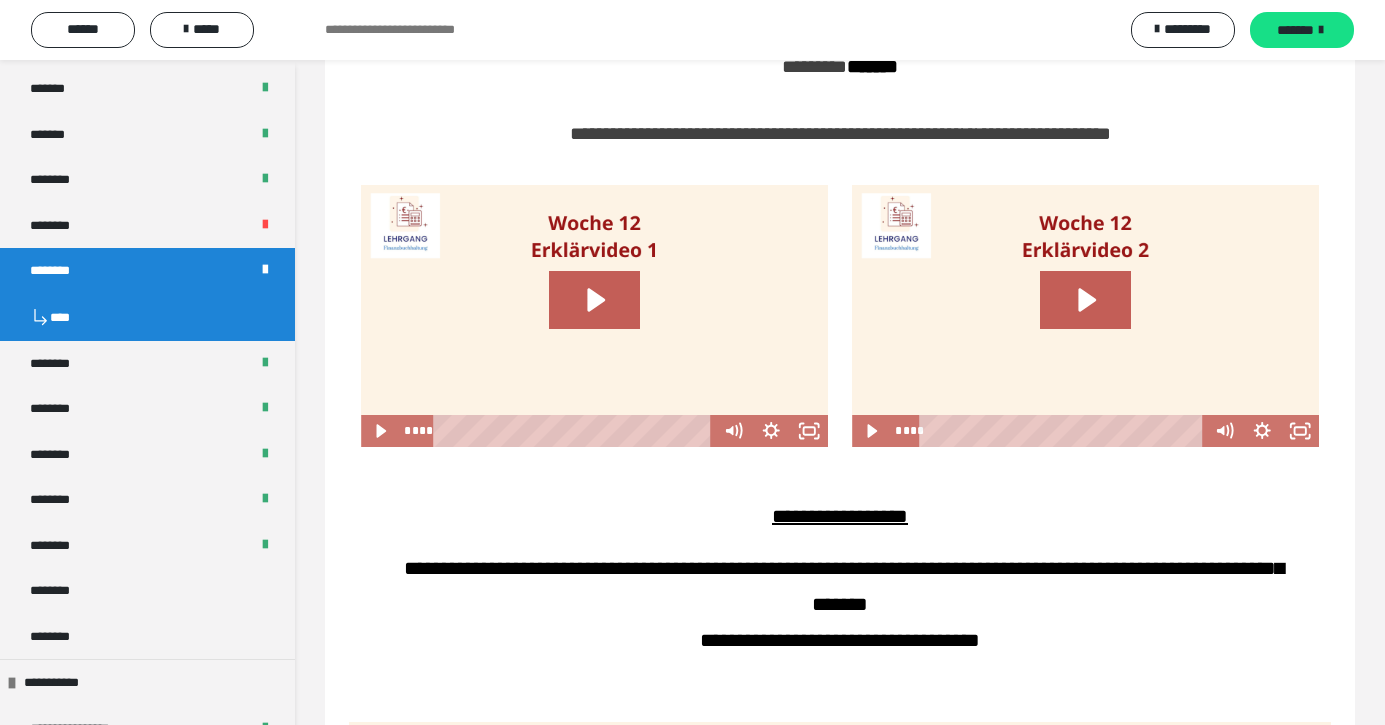 scroll, scrollTop: 1239, scrollLeft: 0, axis: vertical 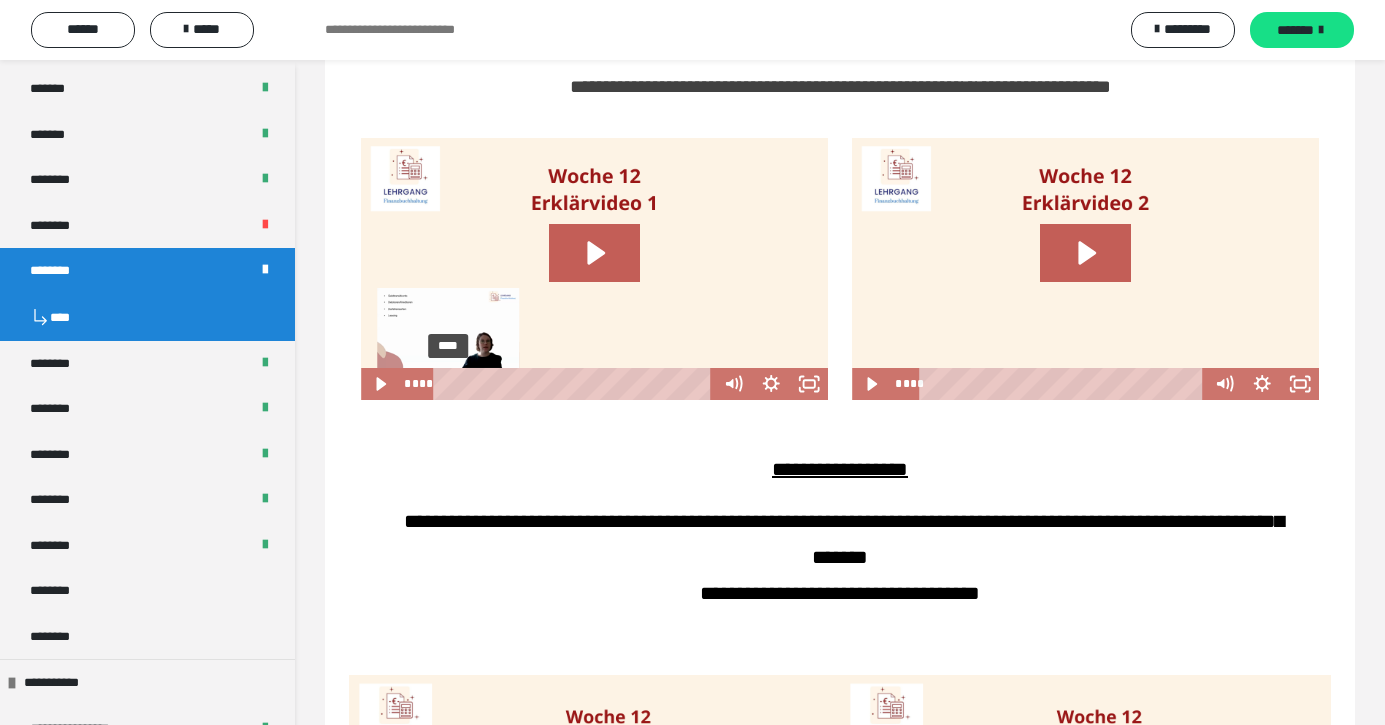 click on "****" at bounding box center [576, 384] 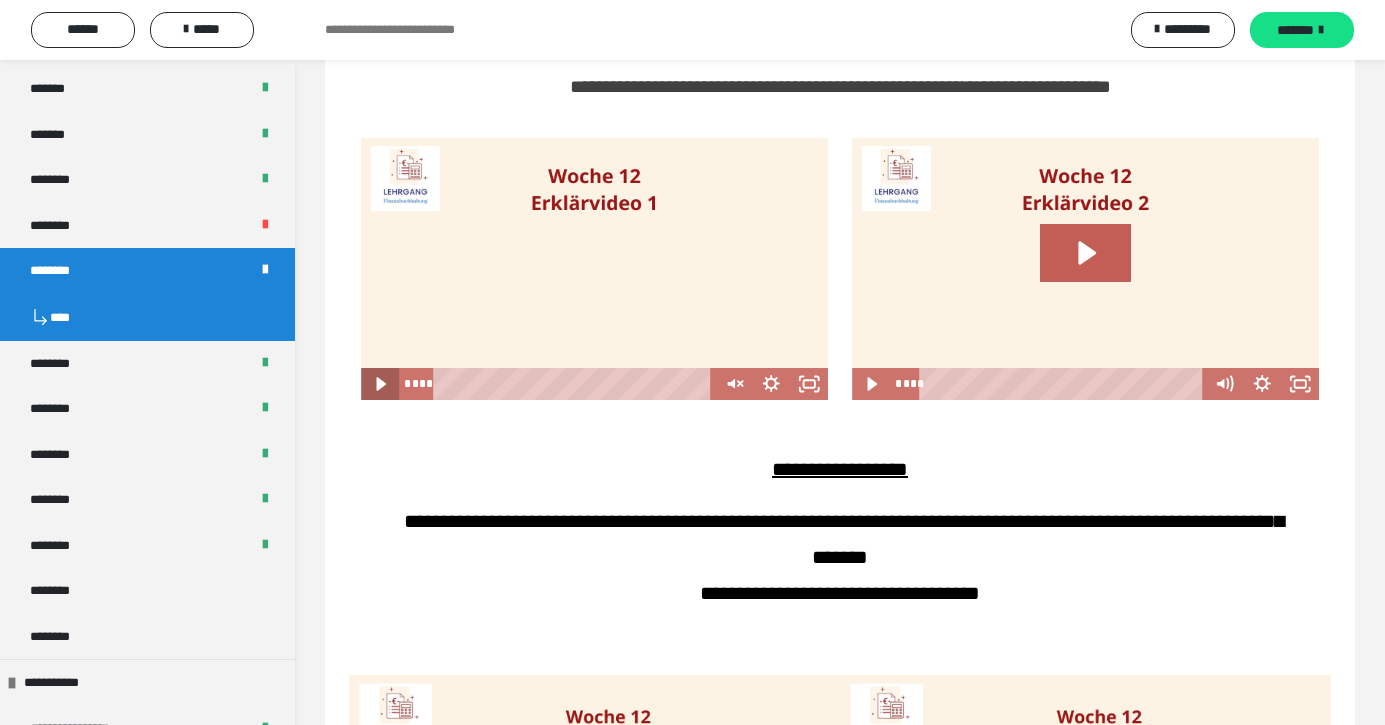 click 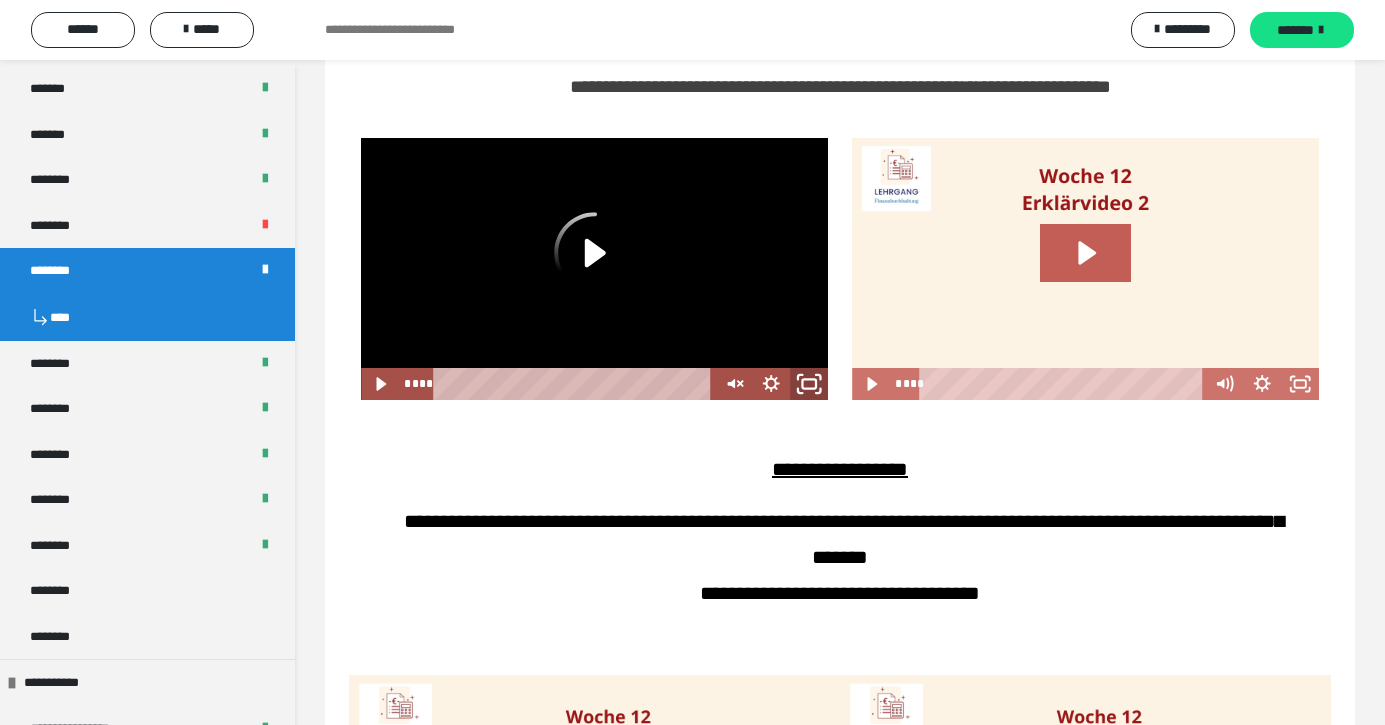 click 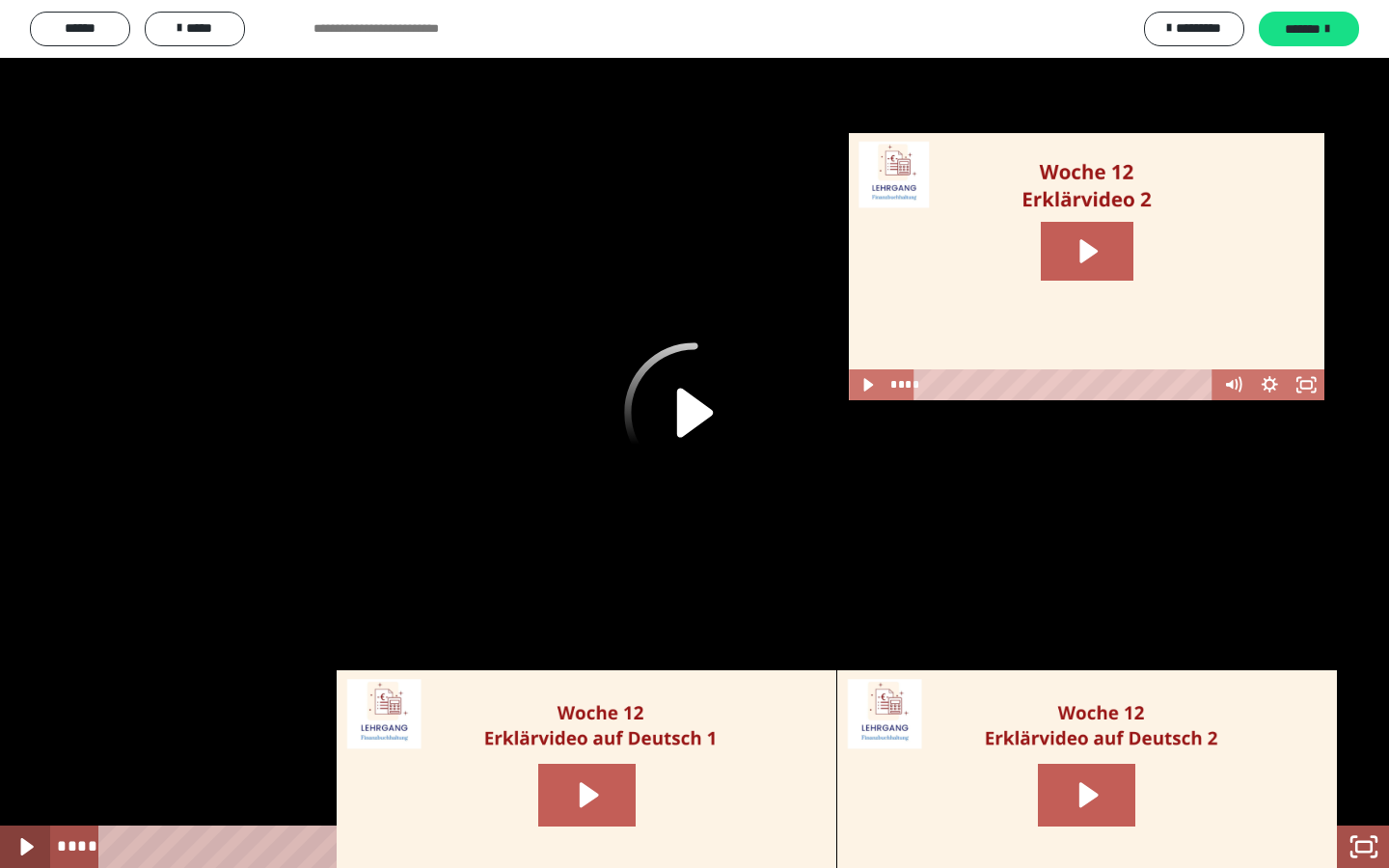click 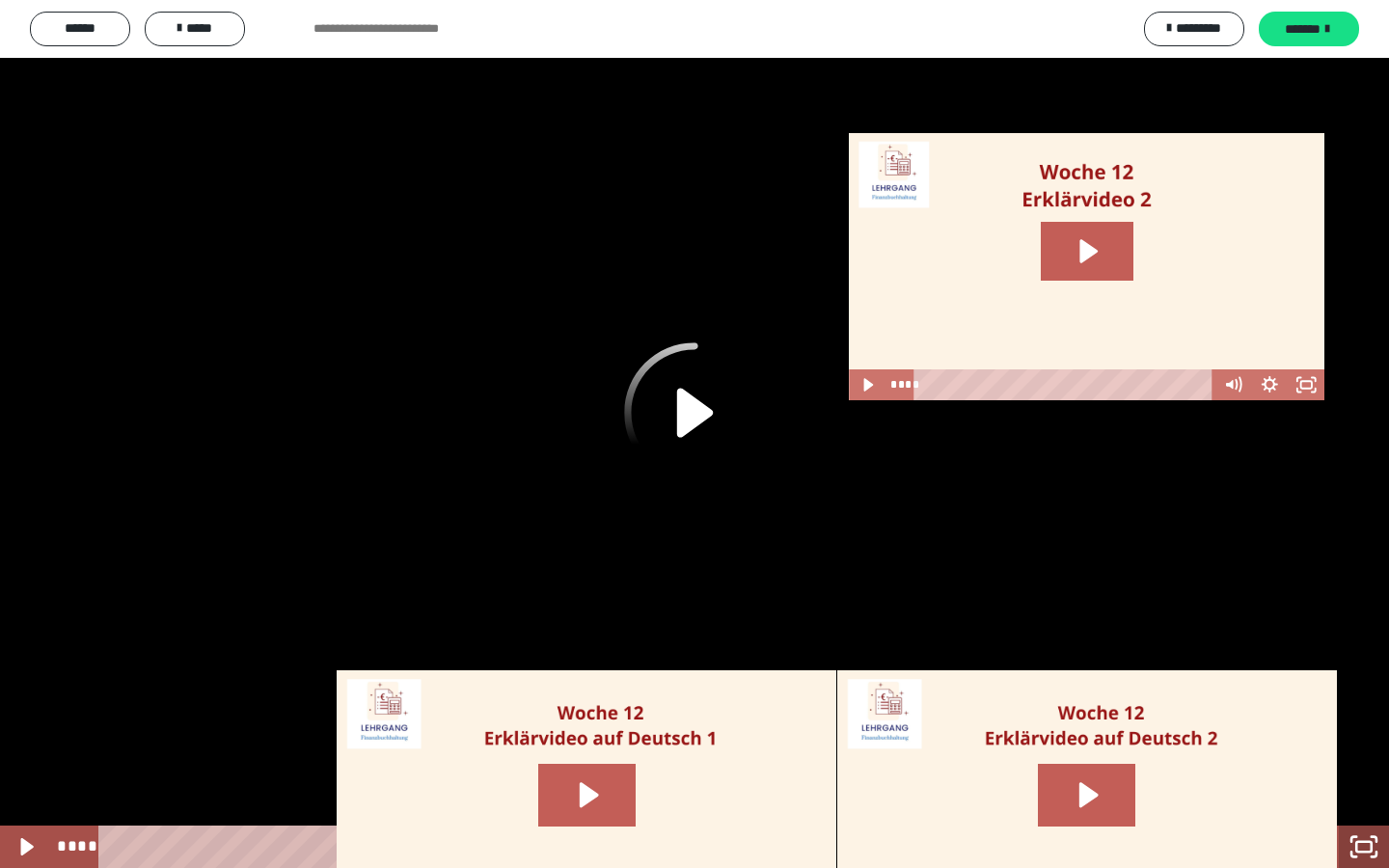 click 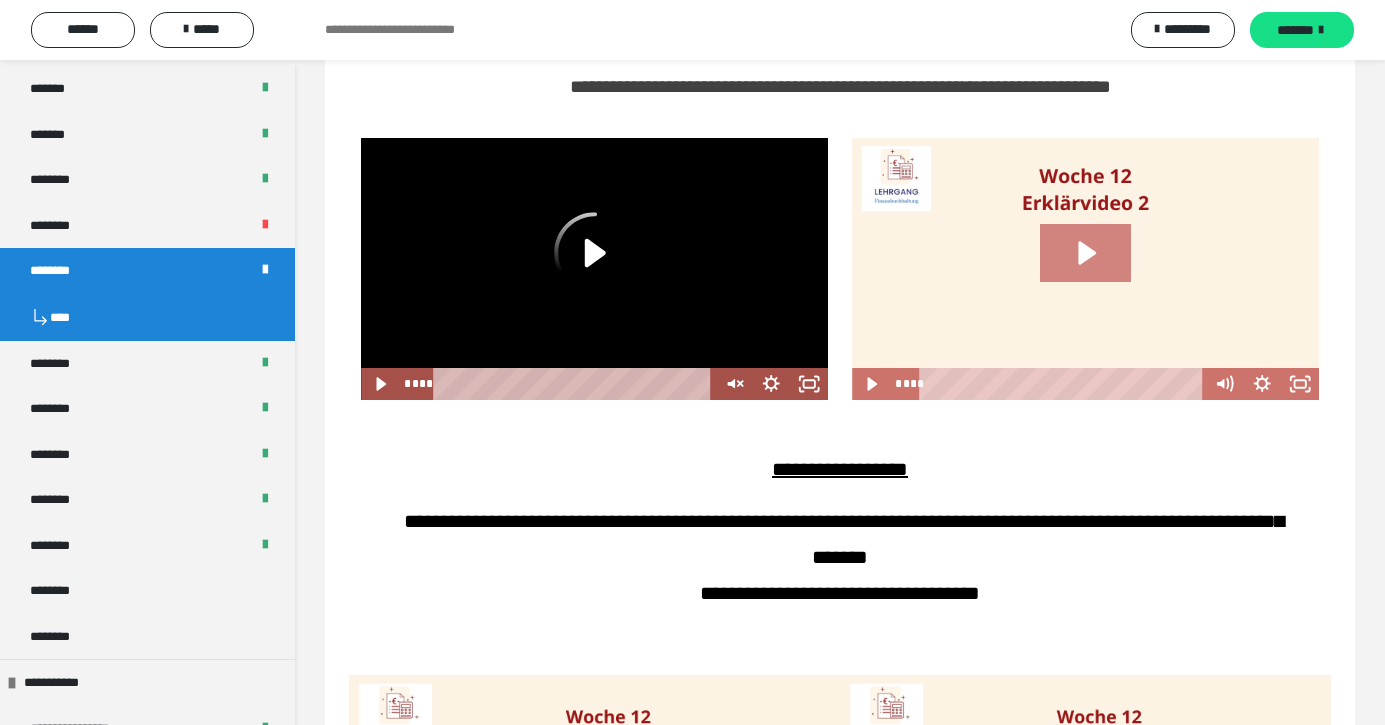 click 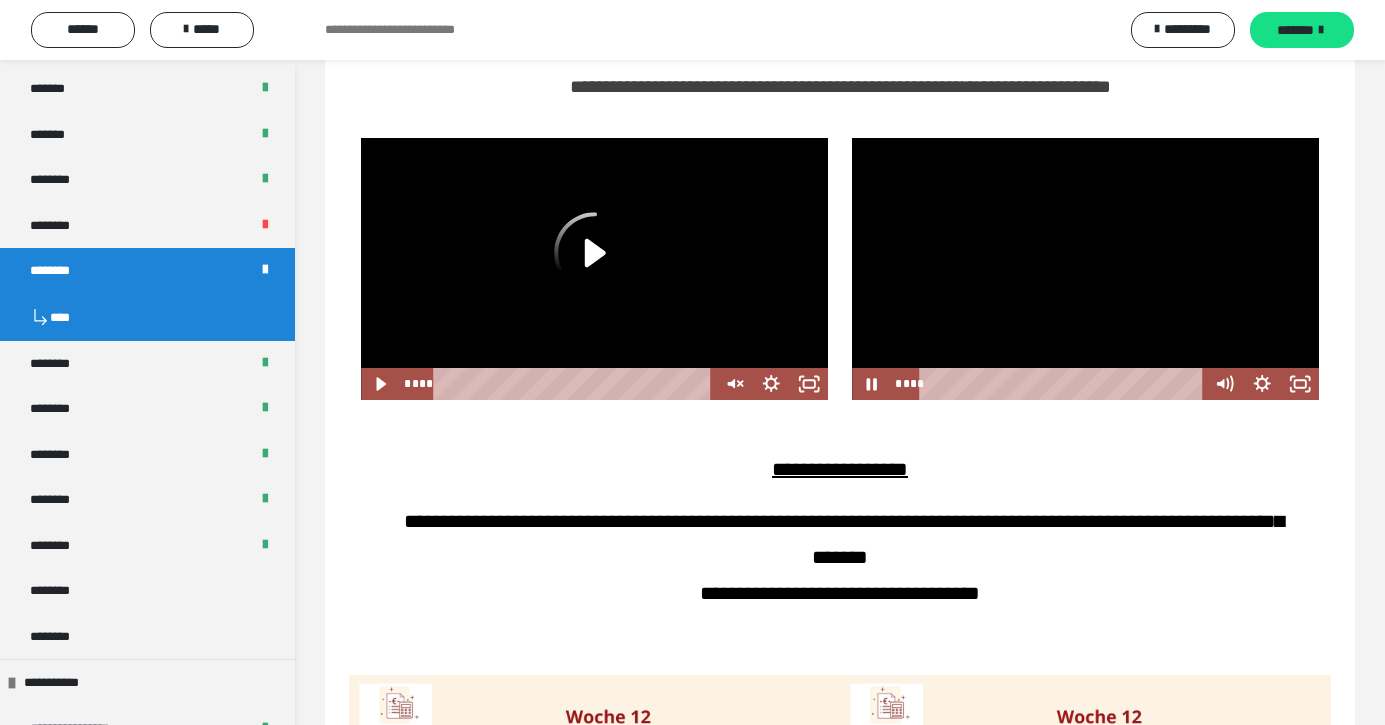 click at bounding box center (1085, 269) 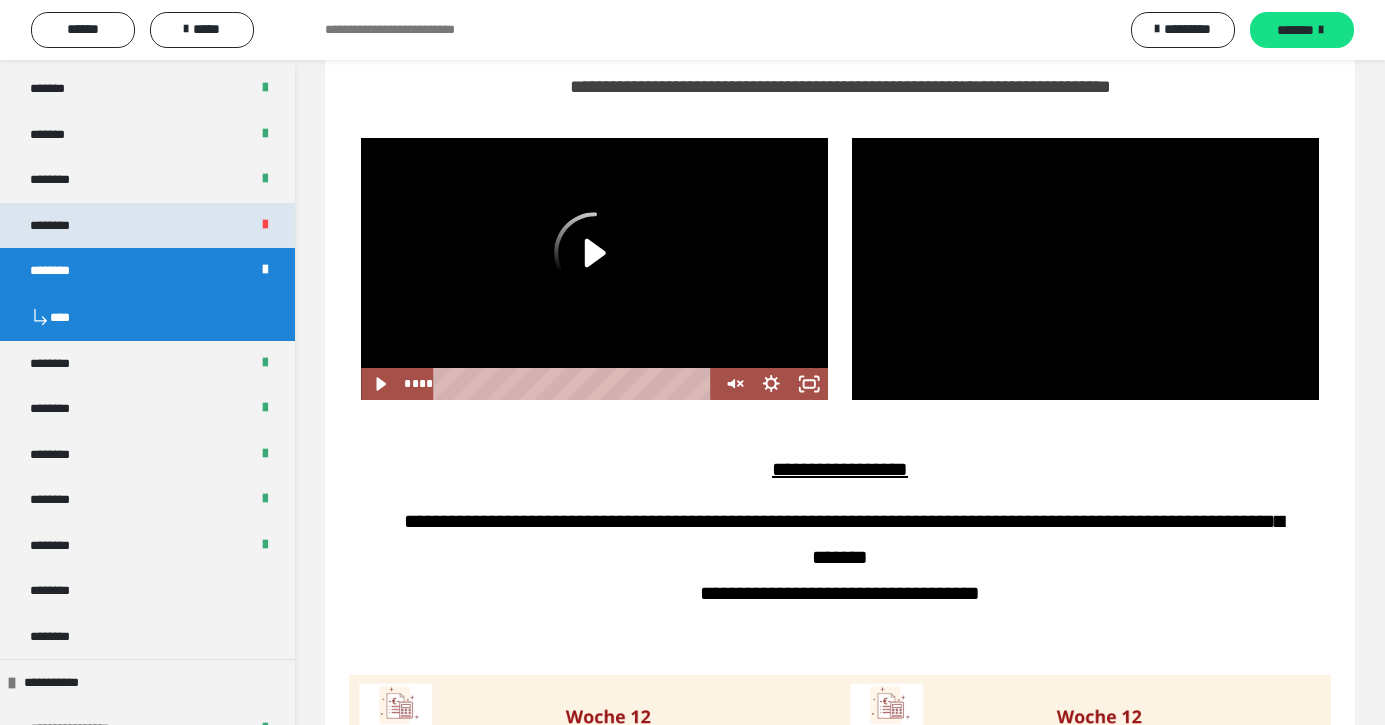click on "********" at bounding box center [147, 226] 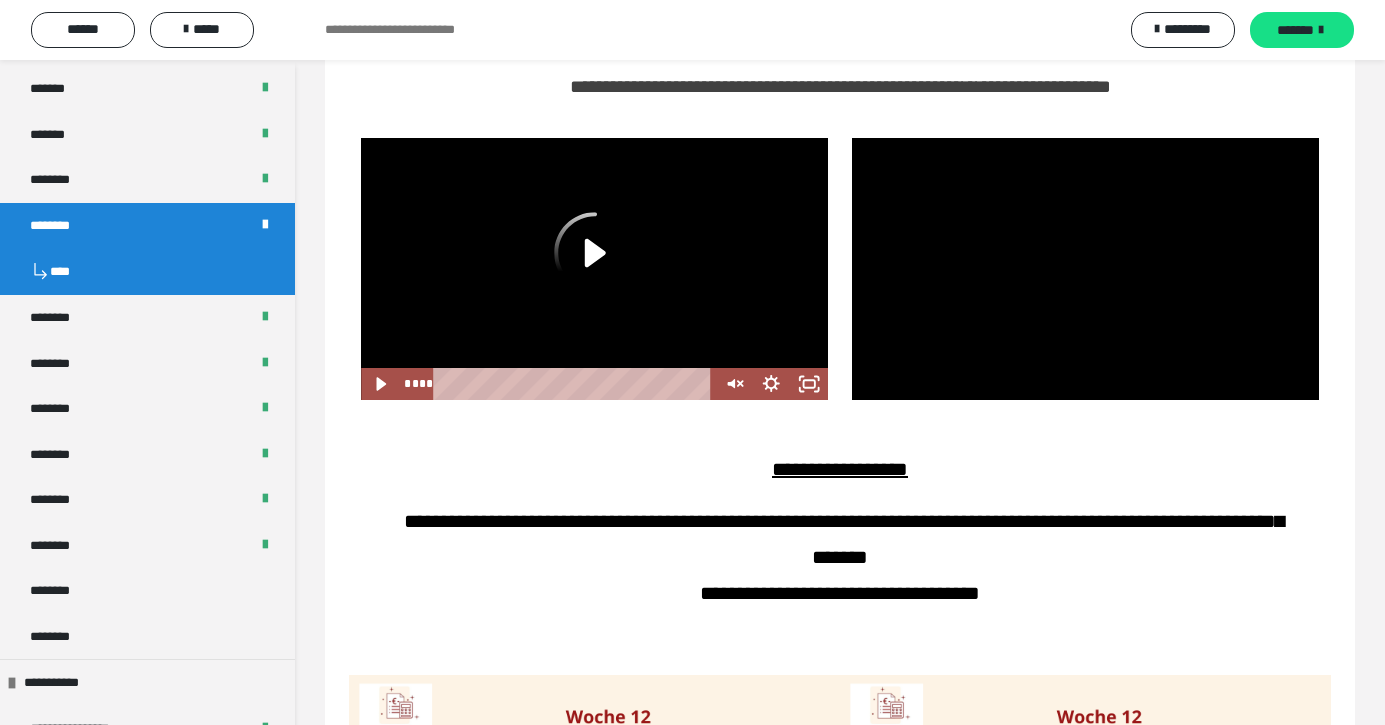 scroll, scrollTop: 1260, scrollLeft: 0, axis: vertical 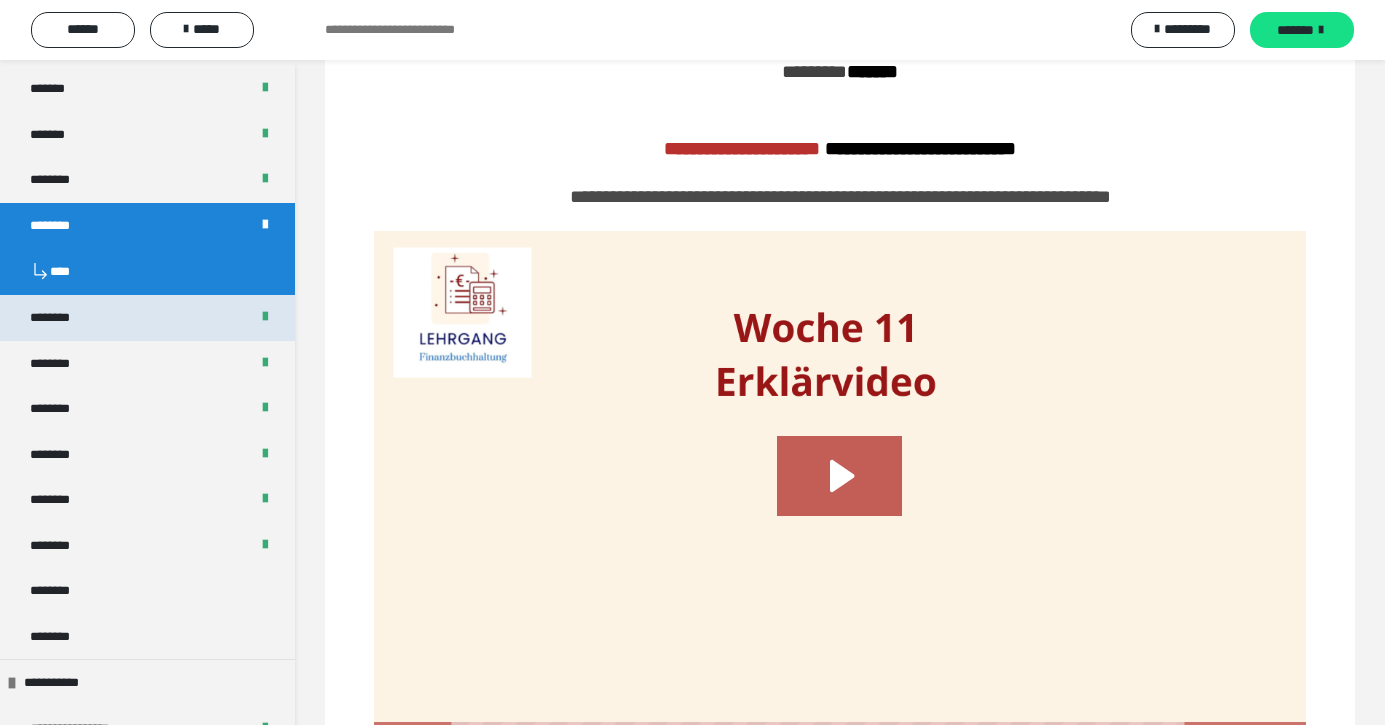 click on "********" at bounding box center [147, 318] 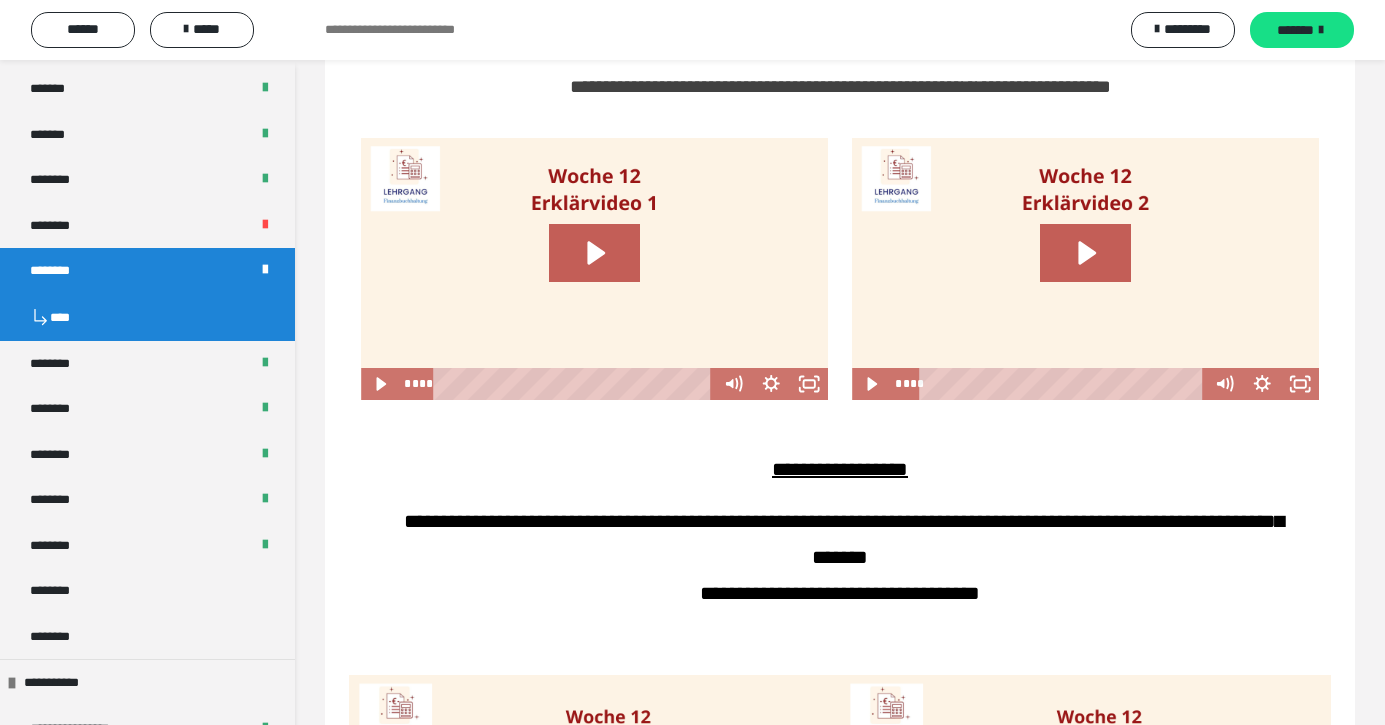 scroll, scrollTop: 1239, scrollLeft: 0, axis: vertical 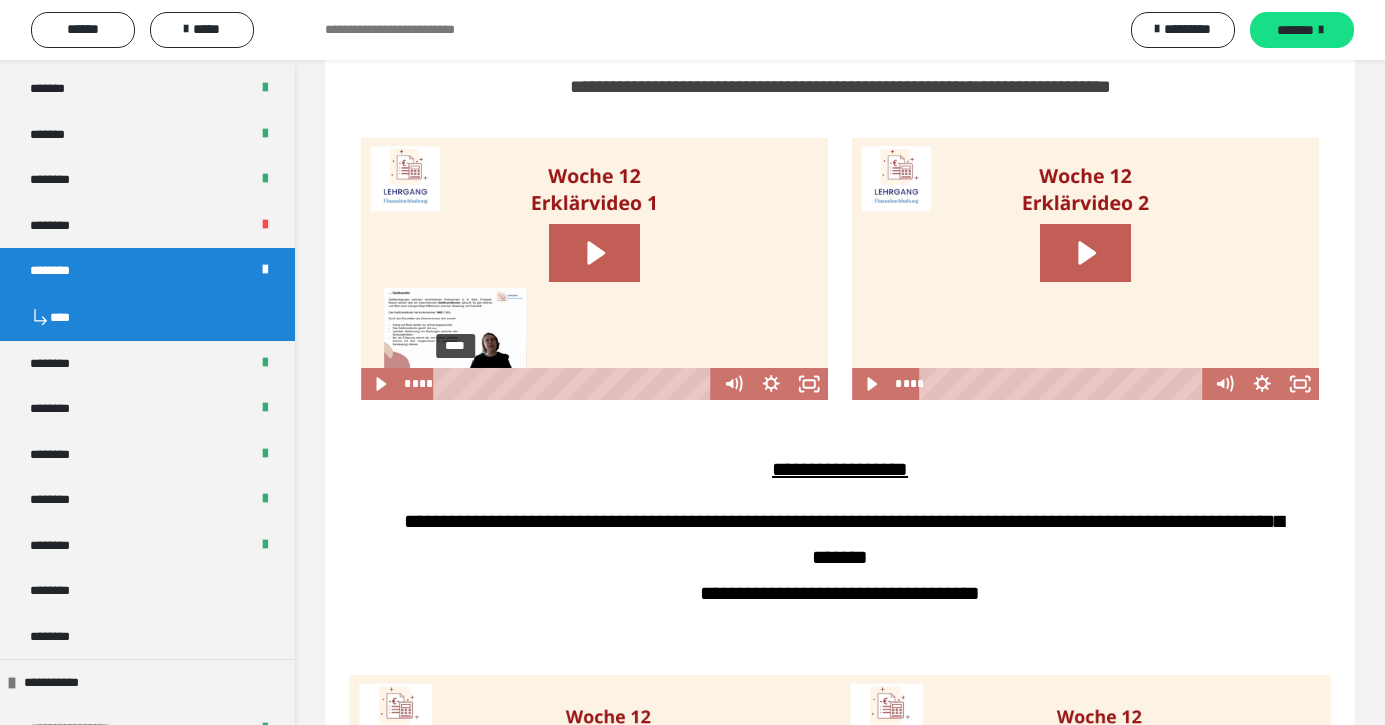 click on "****" at bounding box center (576, 384) 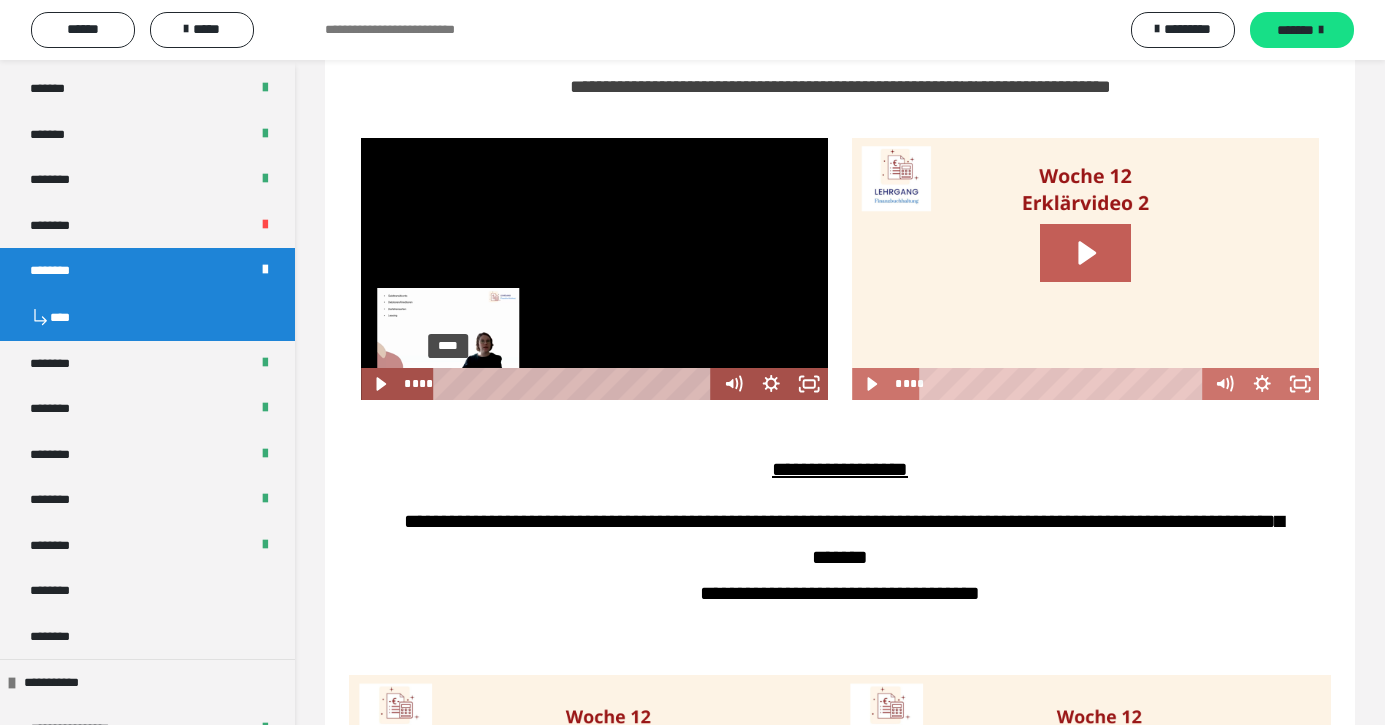 click on "****" at bounding box center (576, 384) 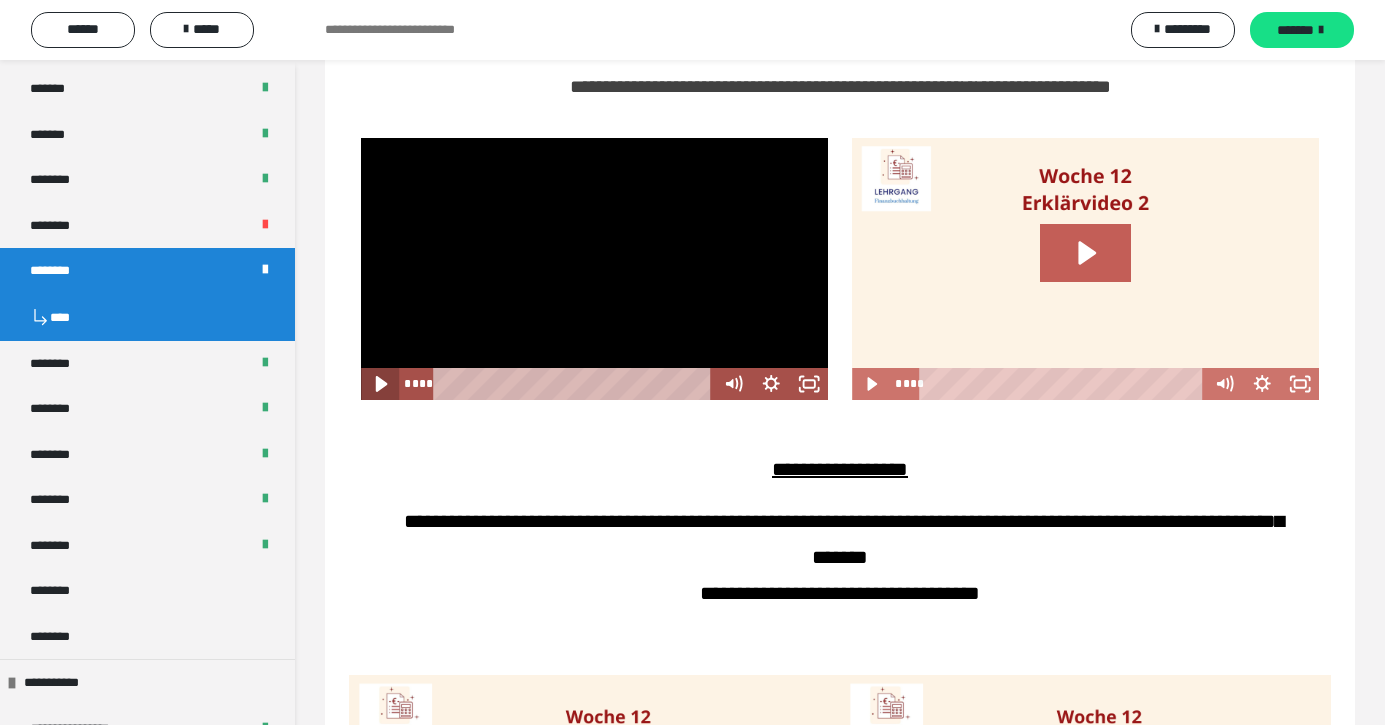 click 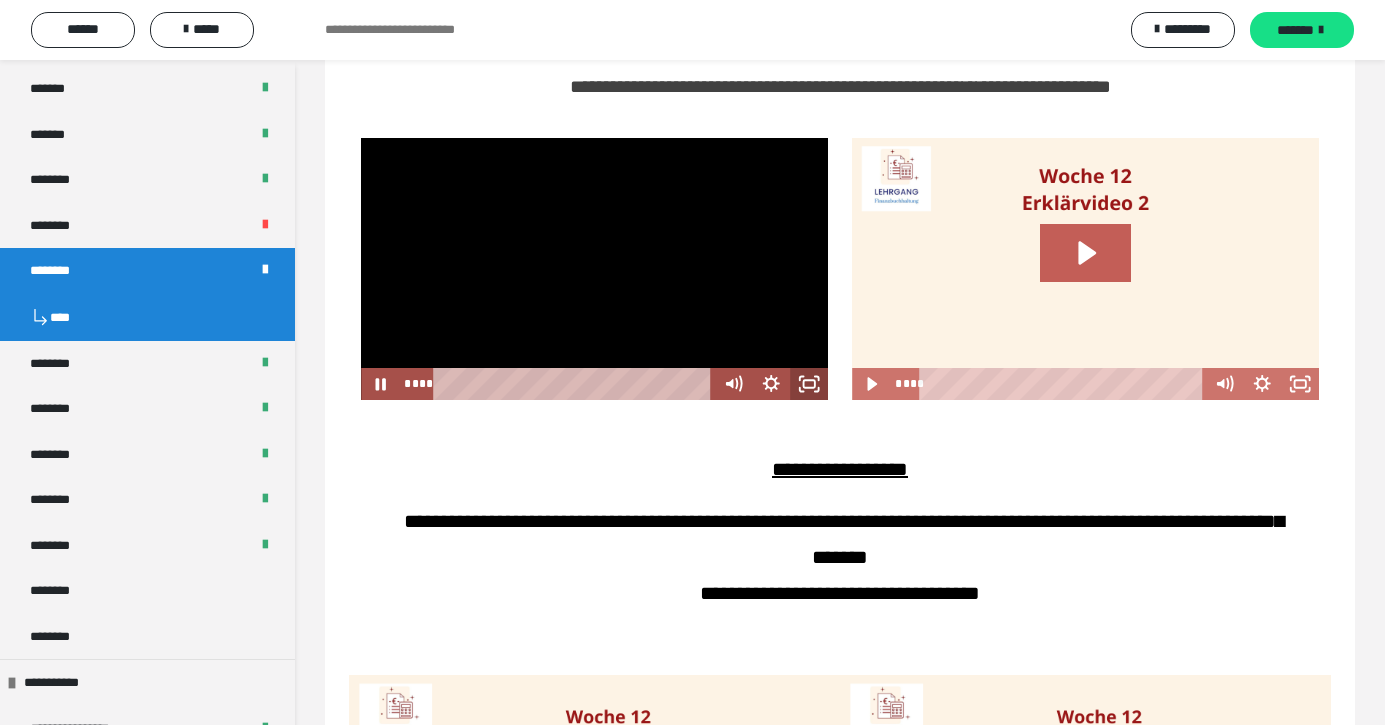 click 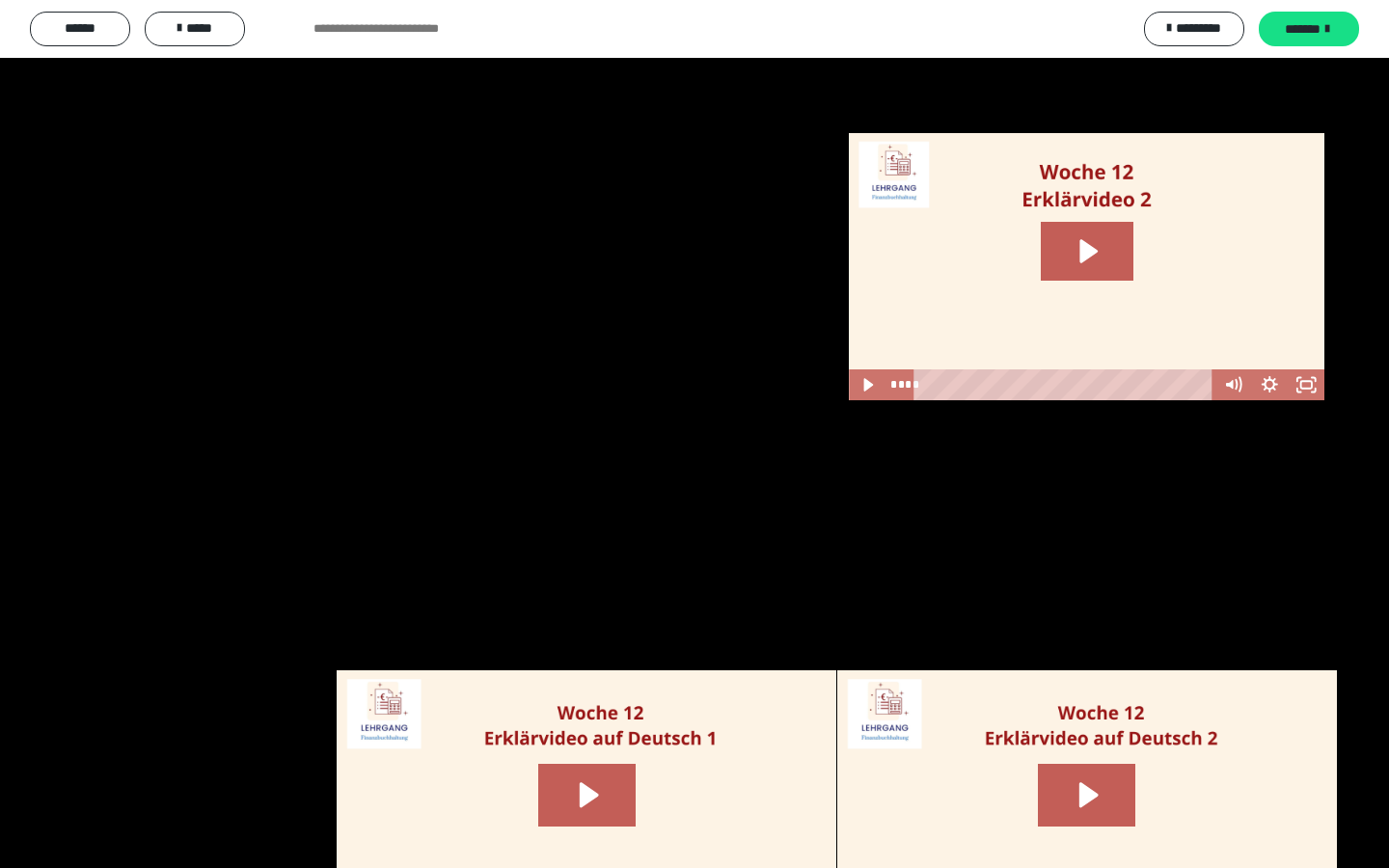 click at bounding box center (694, 434) 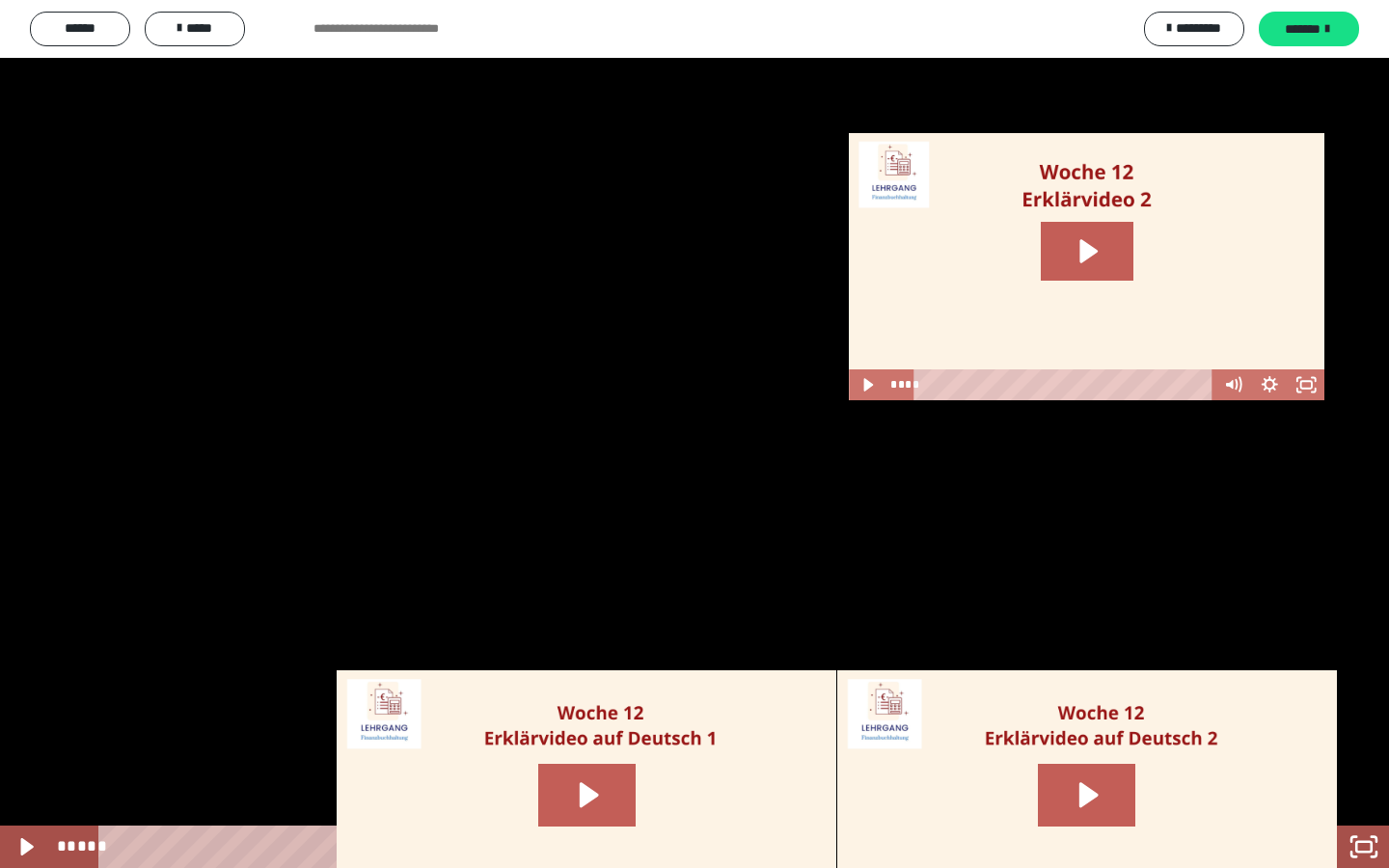 click on "*****" at bounding box center (671, 847) 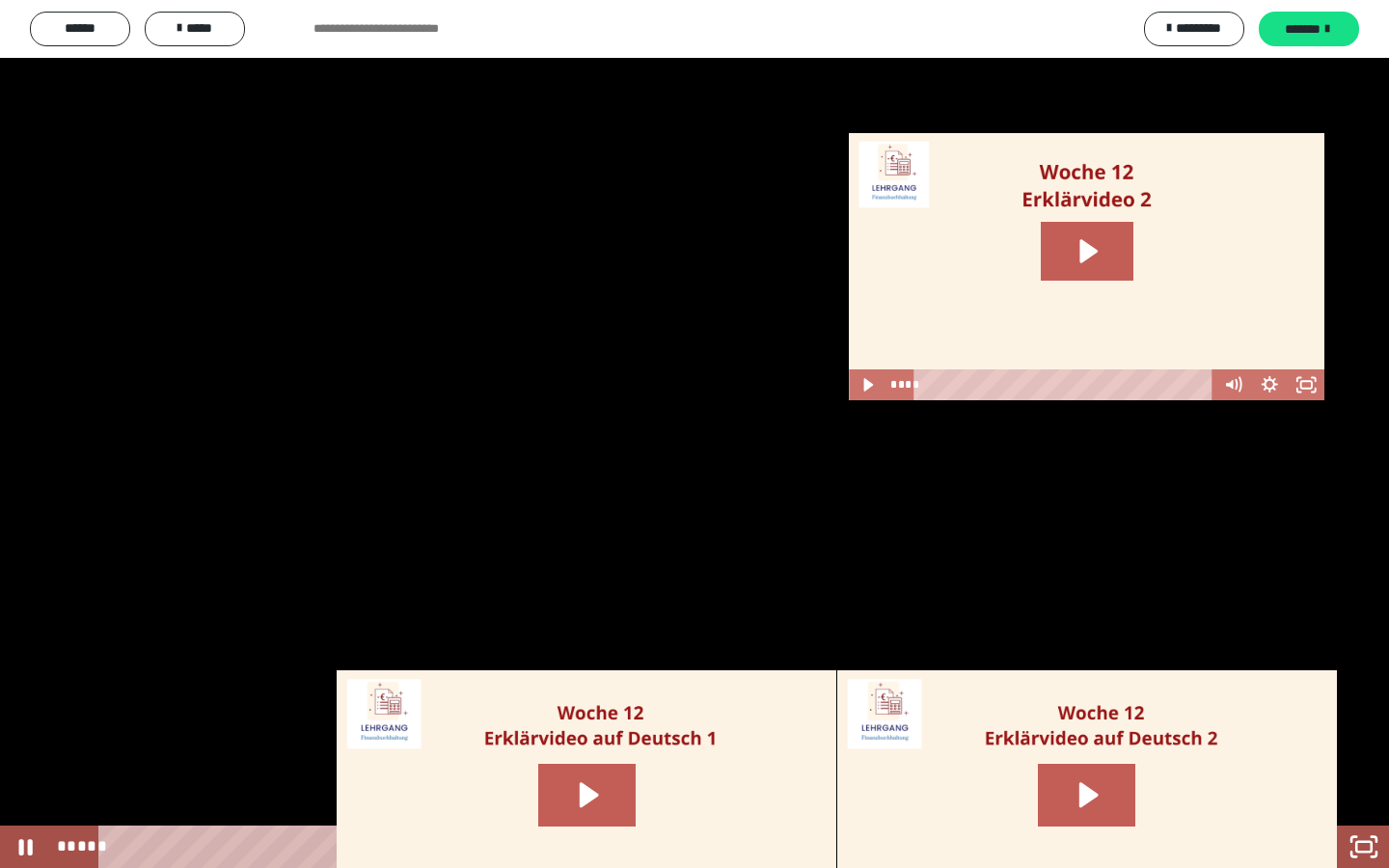 click on "*****" at bounding box center (671, 847) 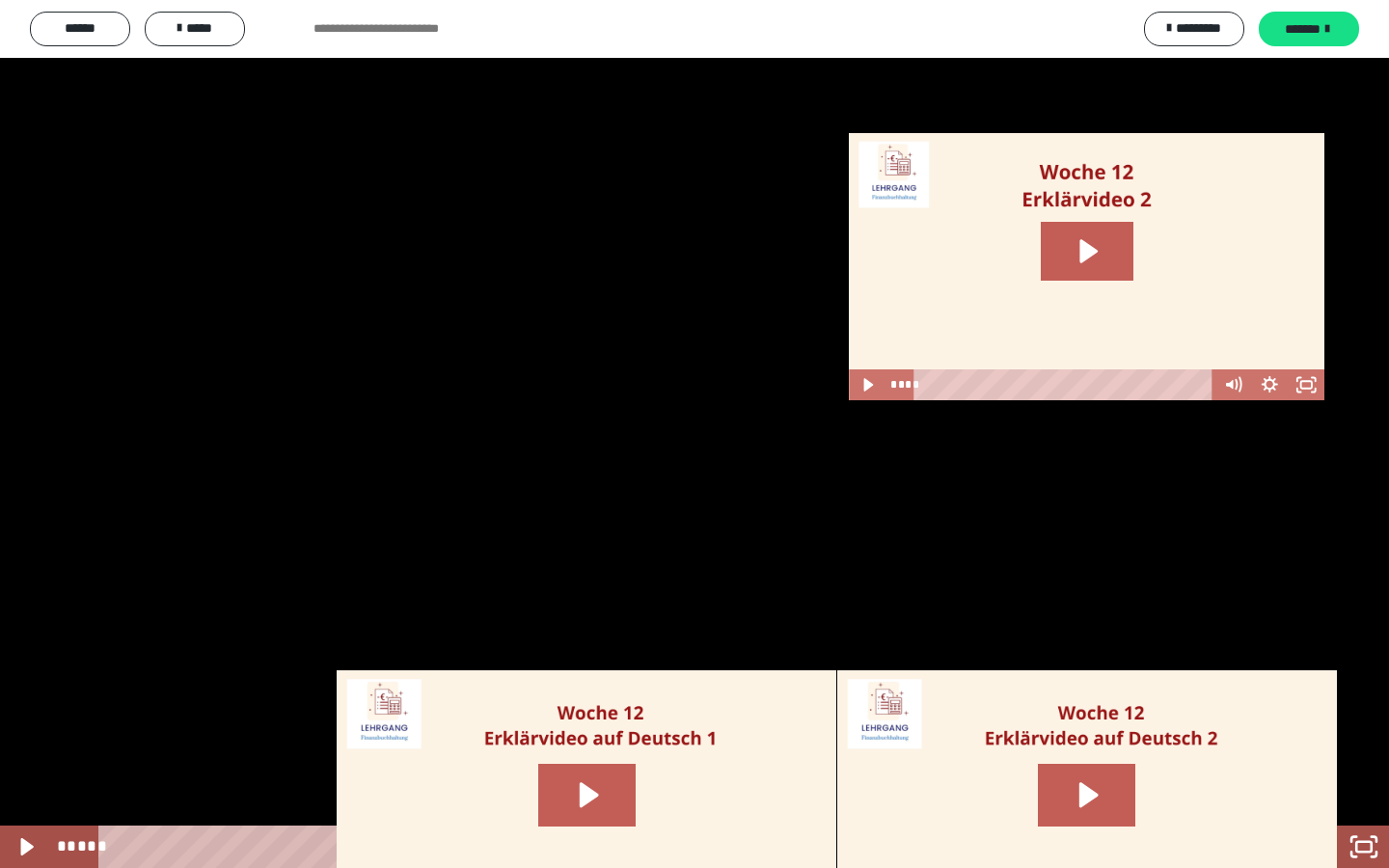 click at bounding box center [694, 434] 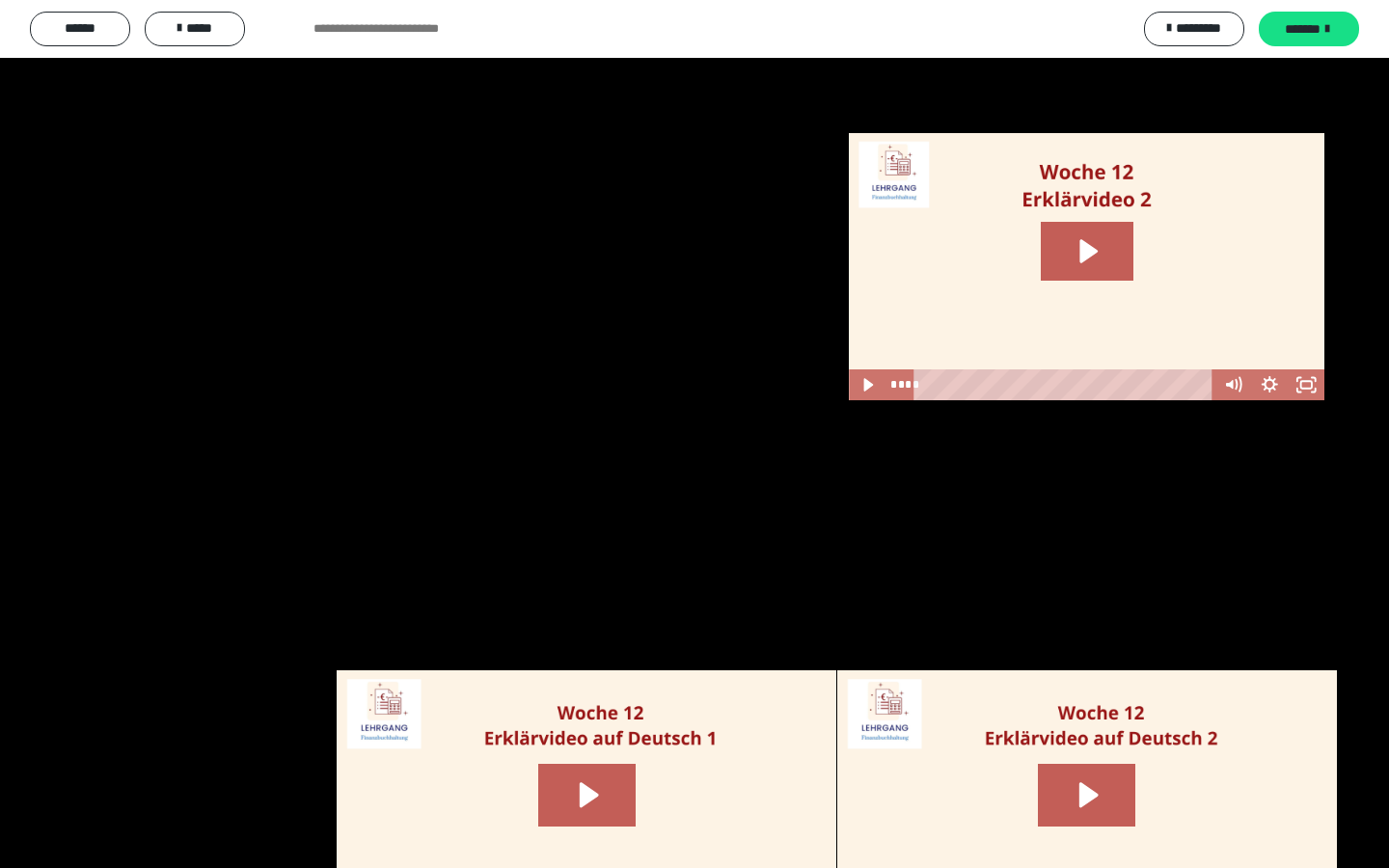 click at bounding box center (694, 434) 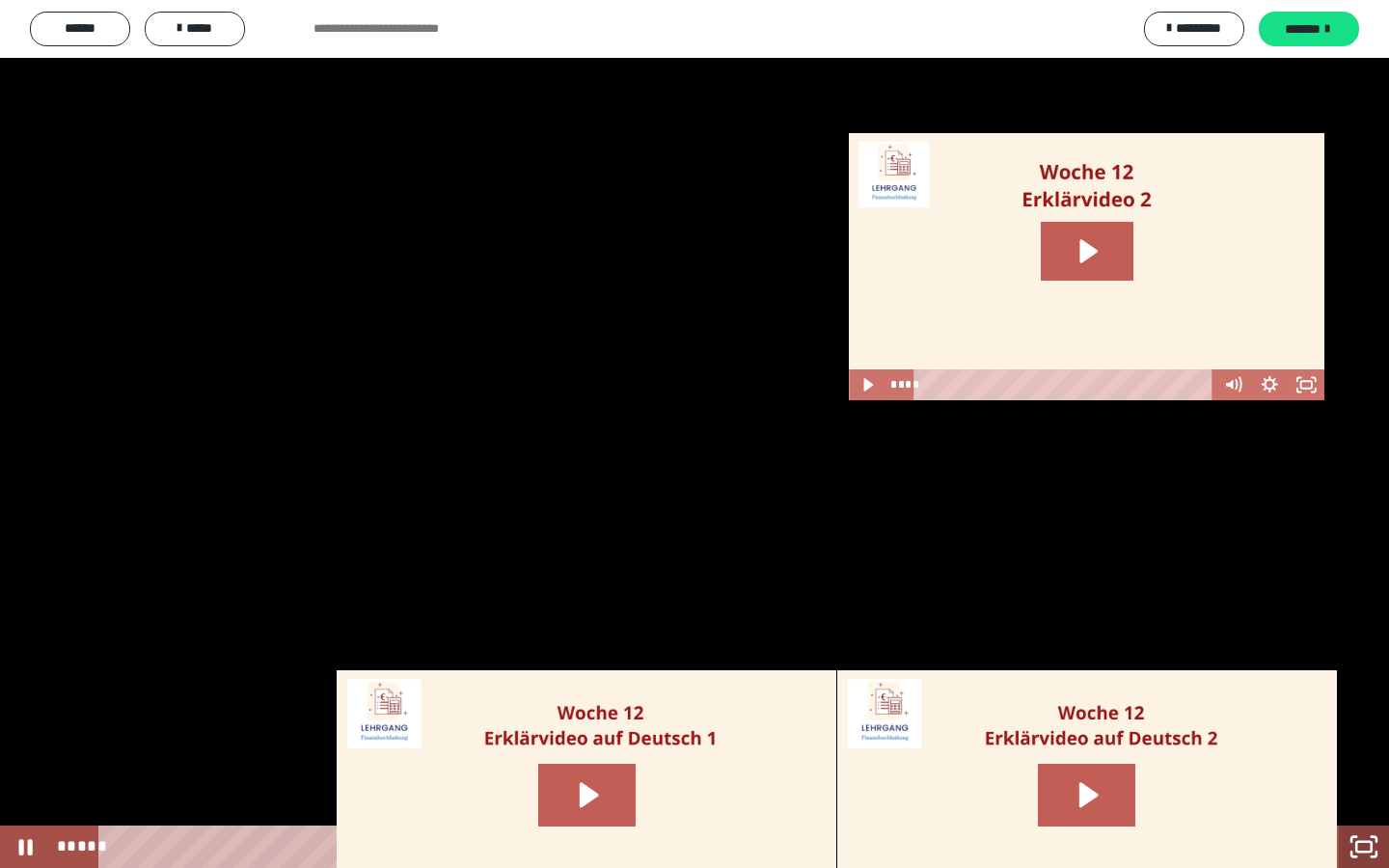 click 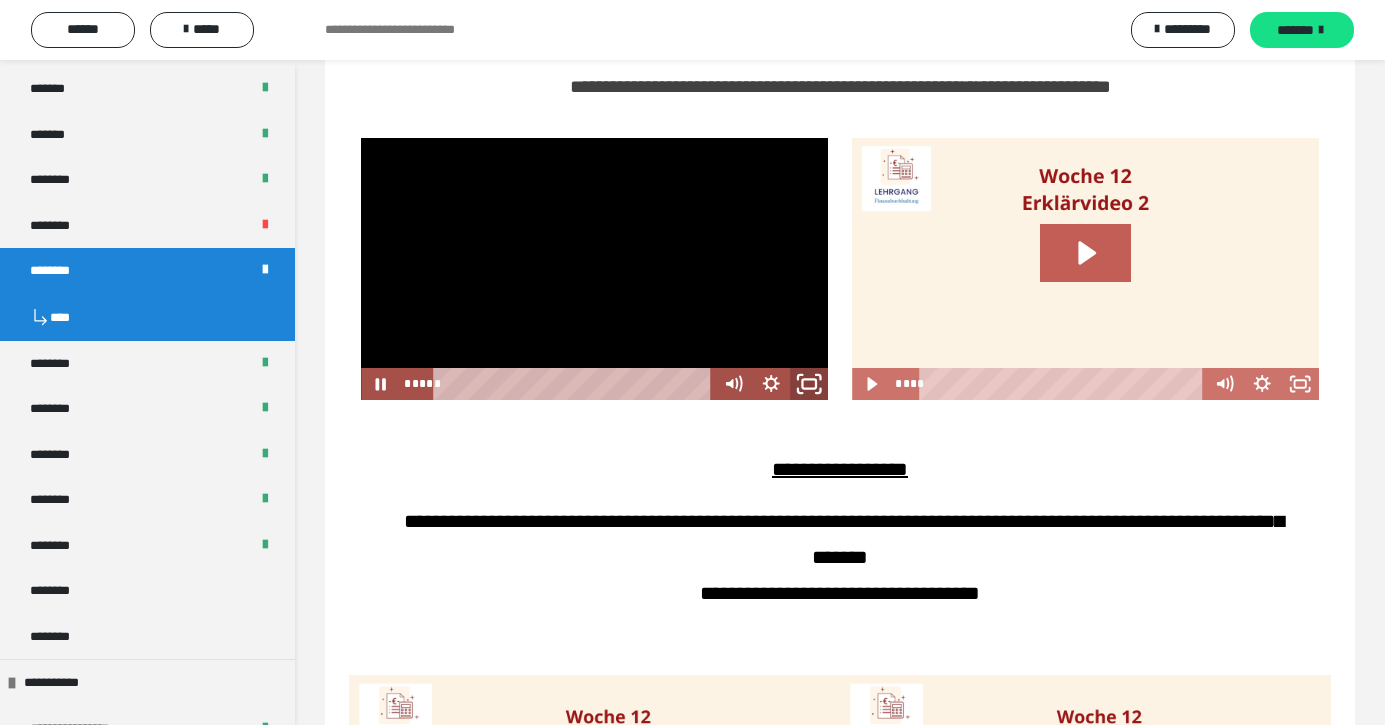 click 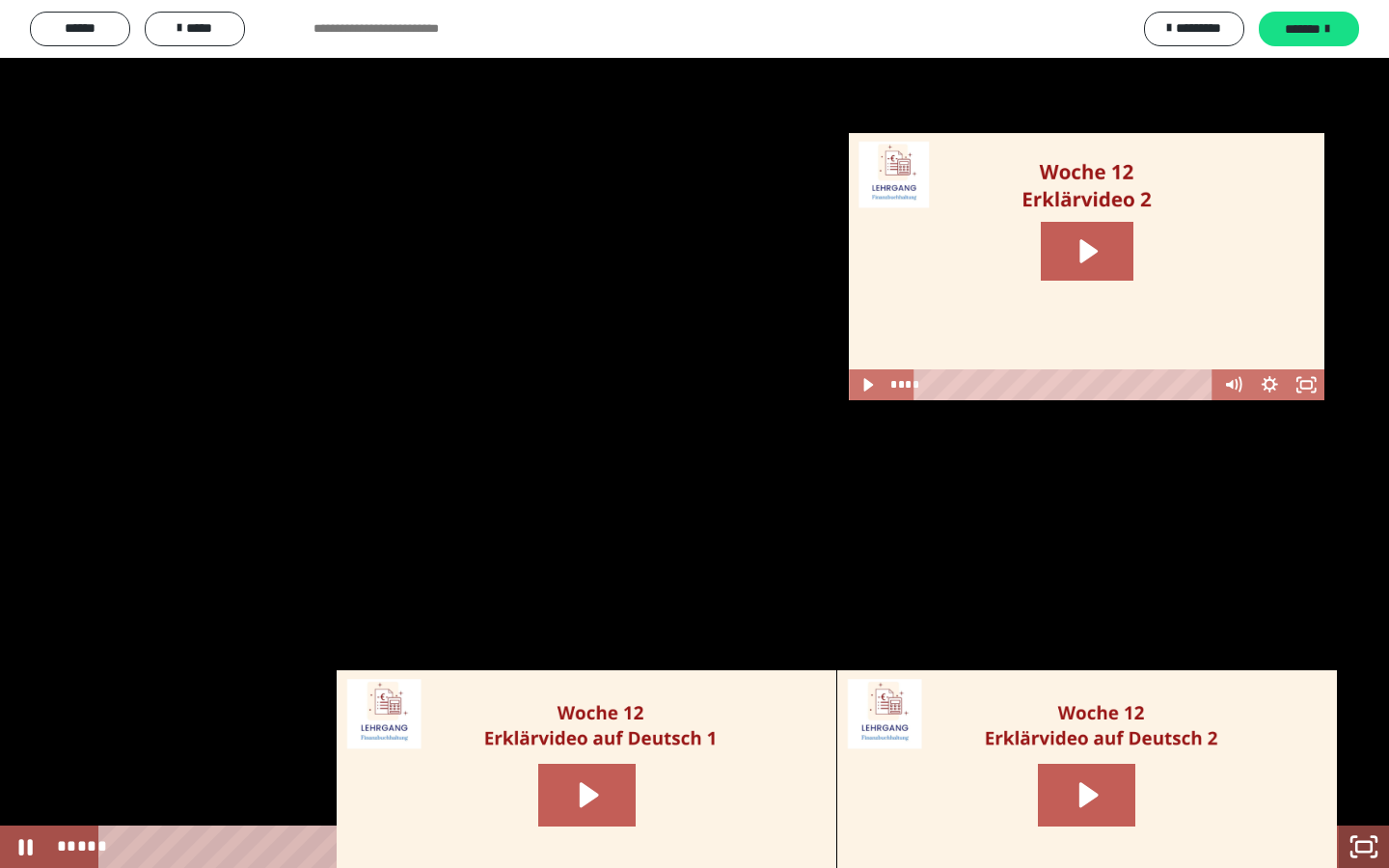 click 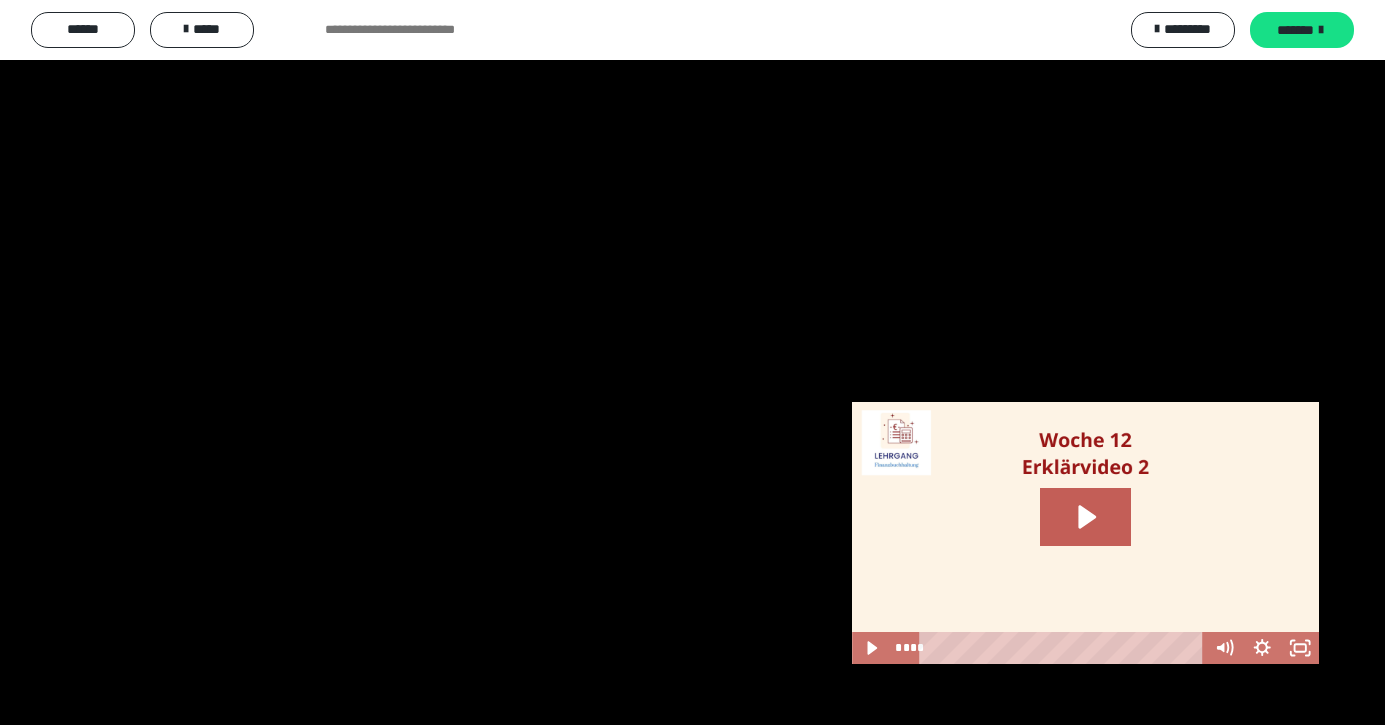 scroll, scrollTop: 997, scrollLeft: 0, axis: vertical 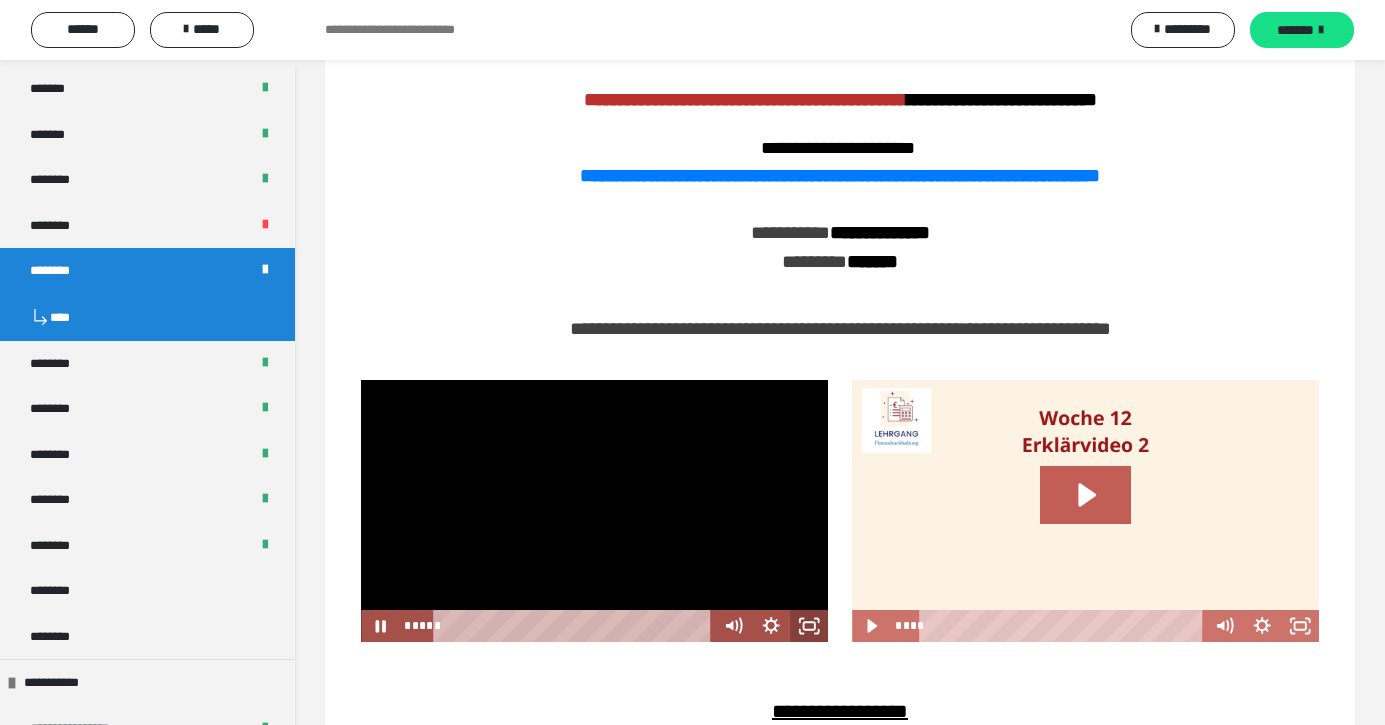click 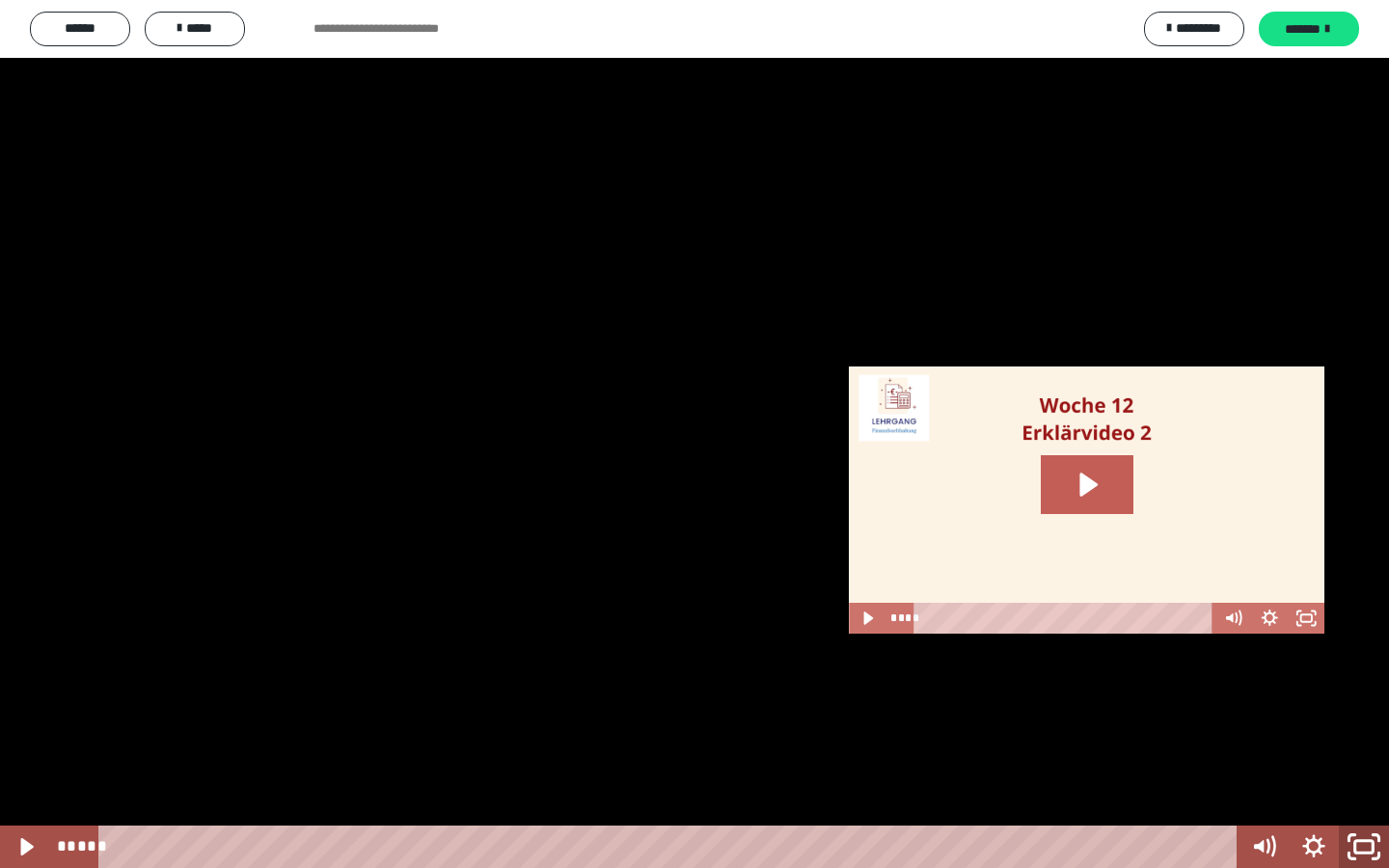 click 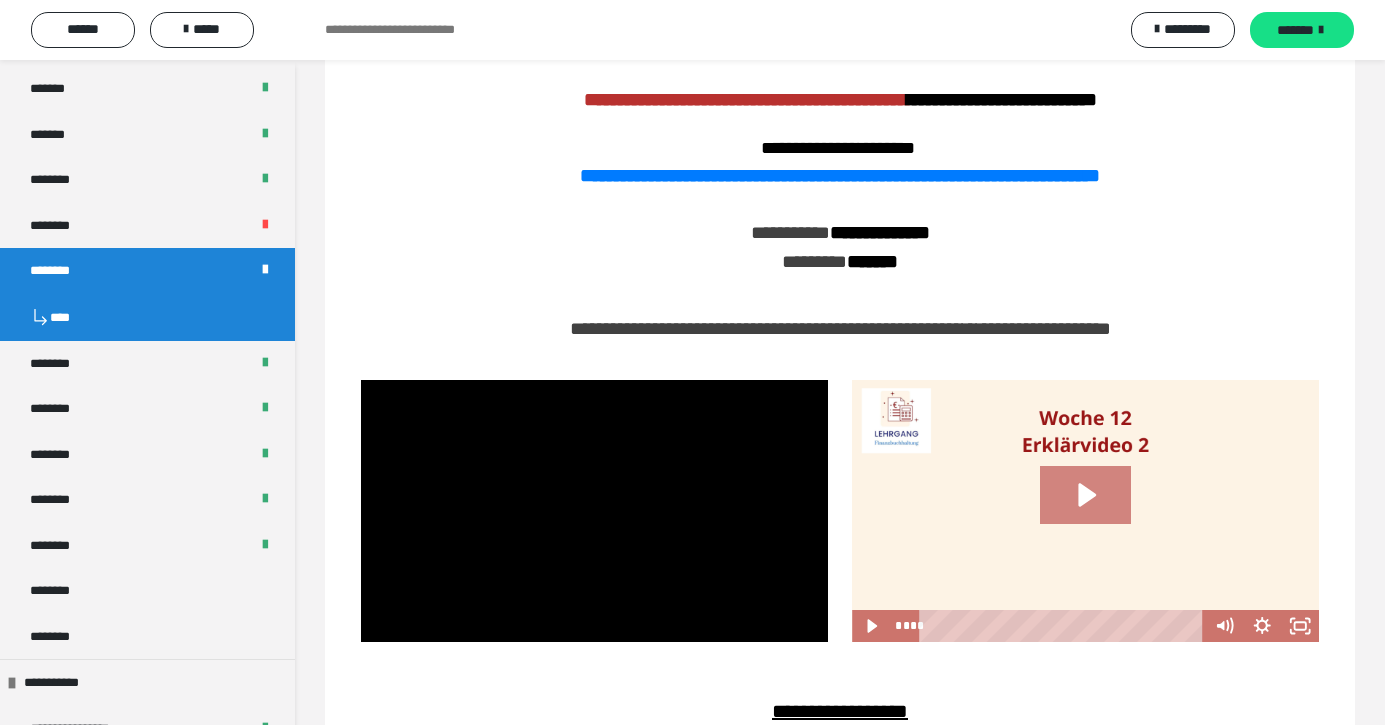 click 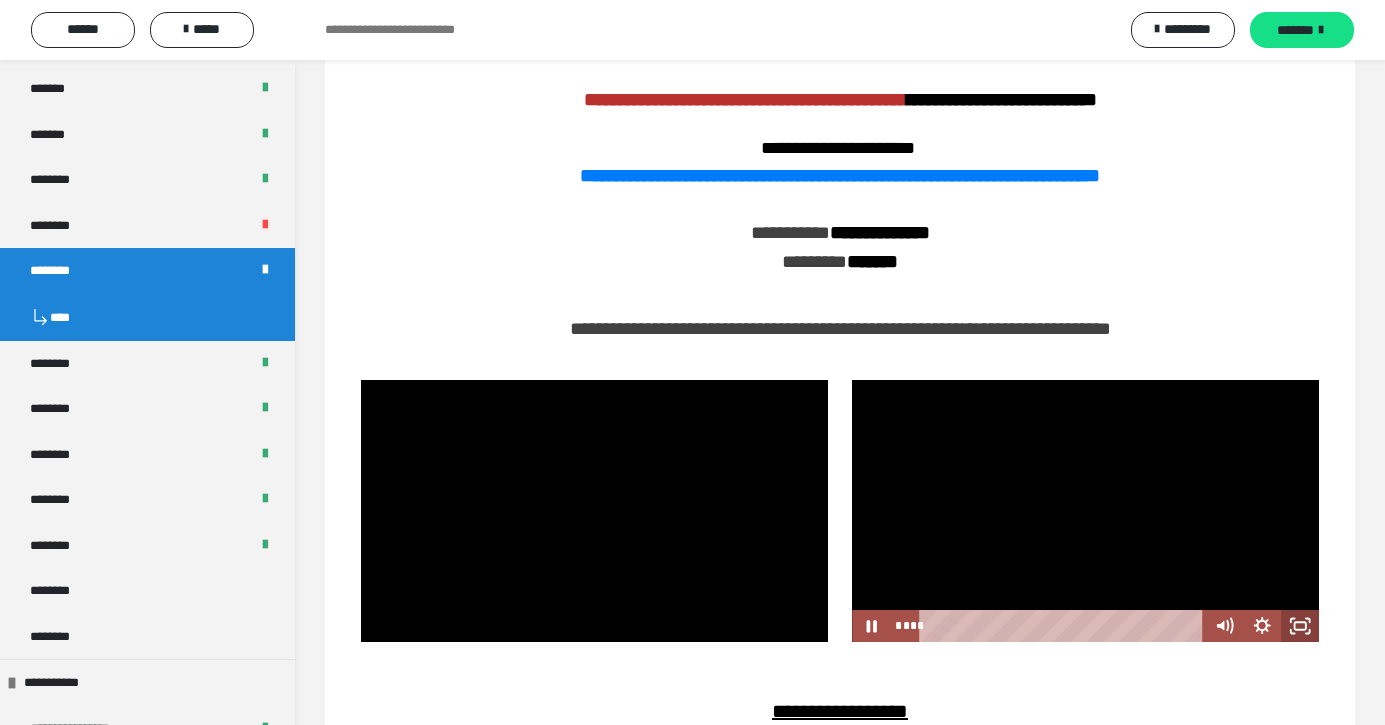 click 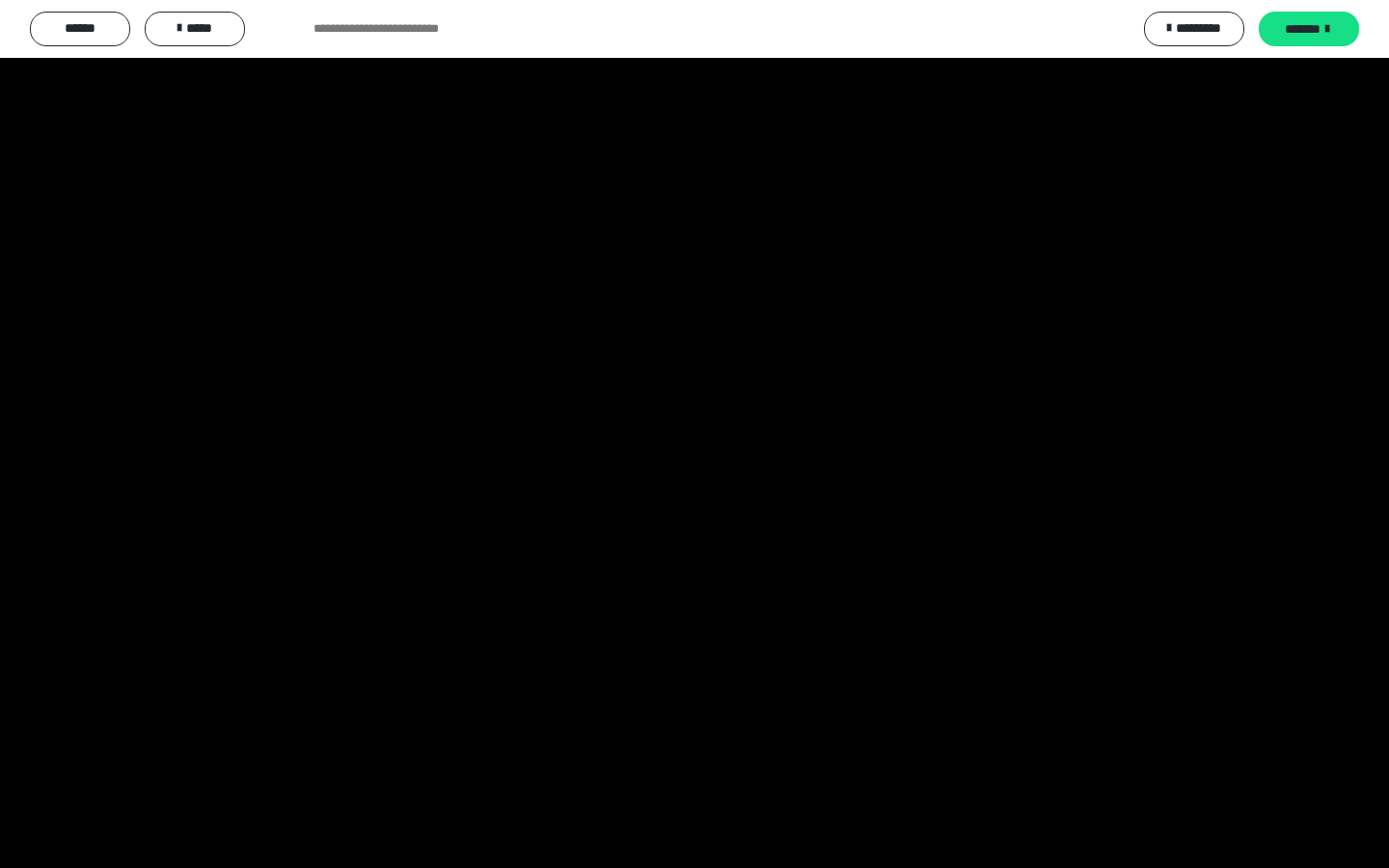 click at bounding box center (694, 434) 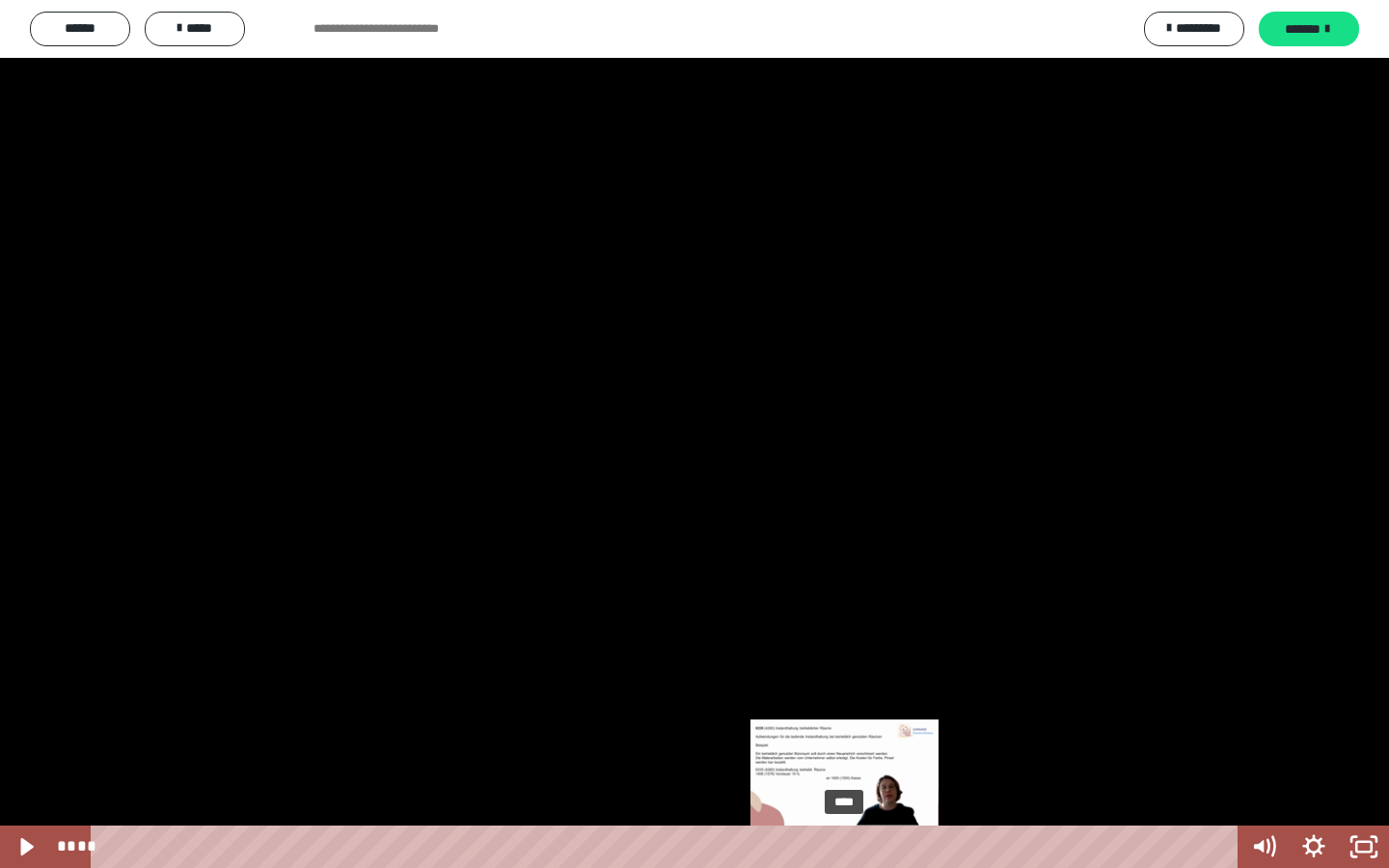 click at bounding box center [852, 847] 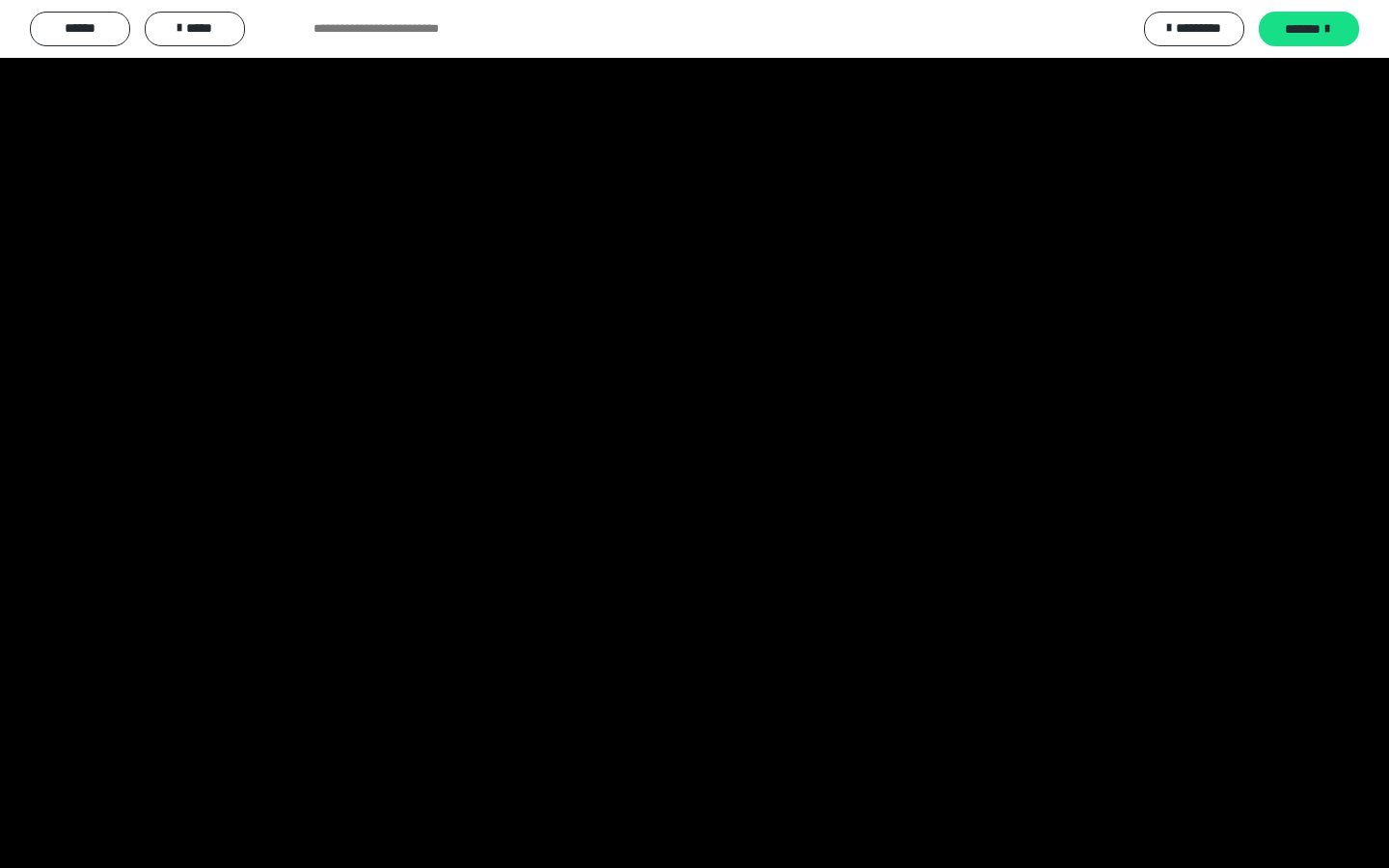 click at bounding box center (694, 434) 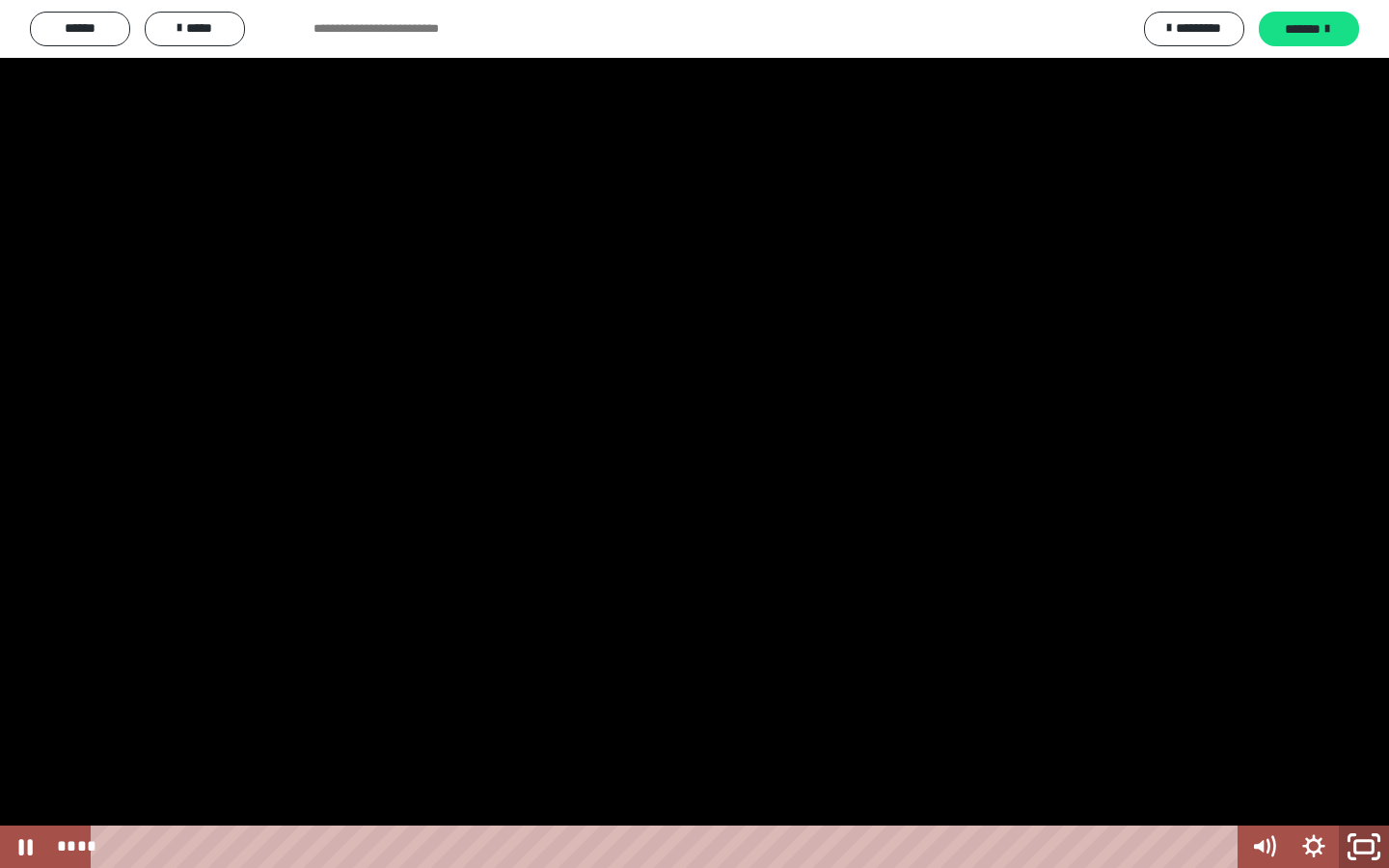 click 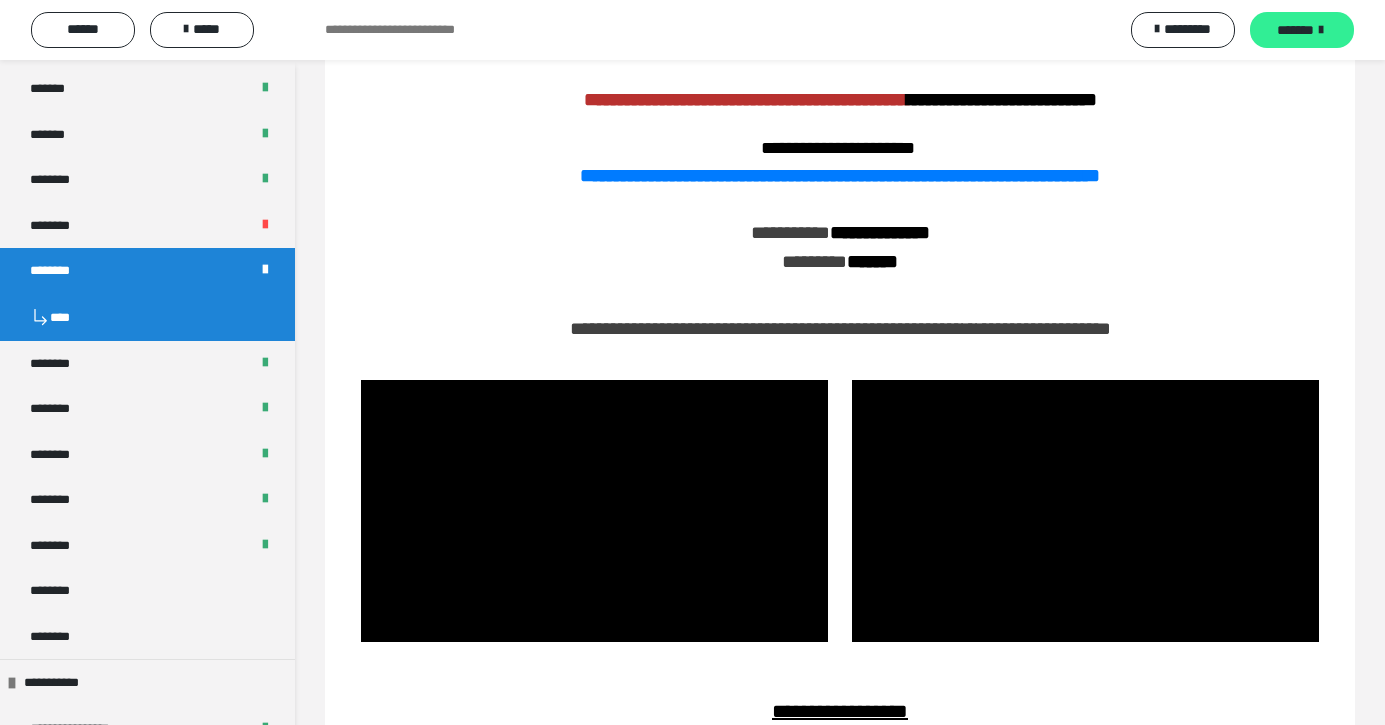 click on "*******" at bounding box center [1295, 30] 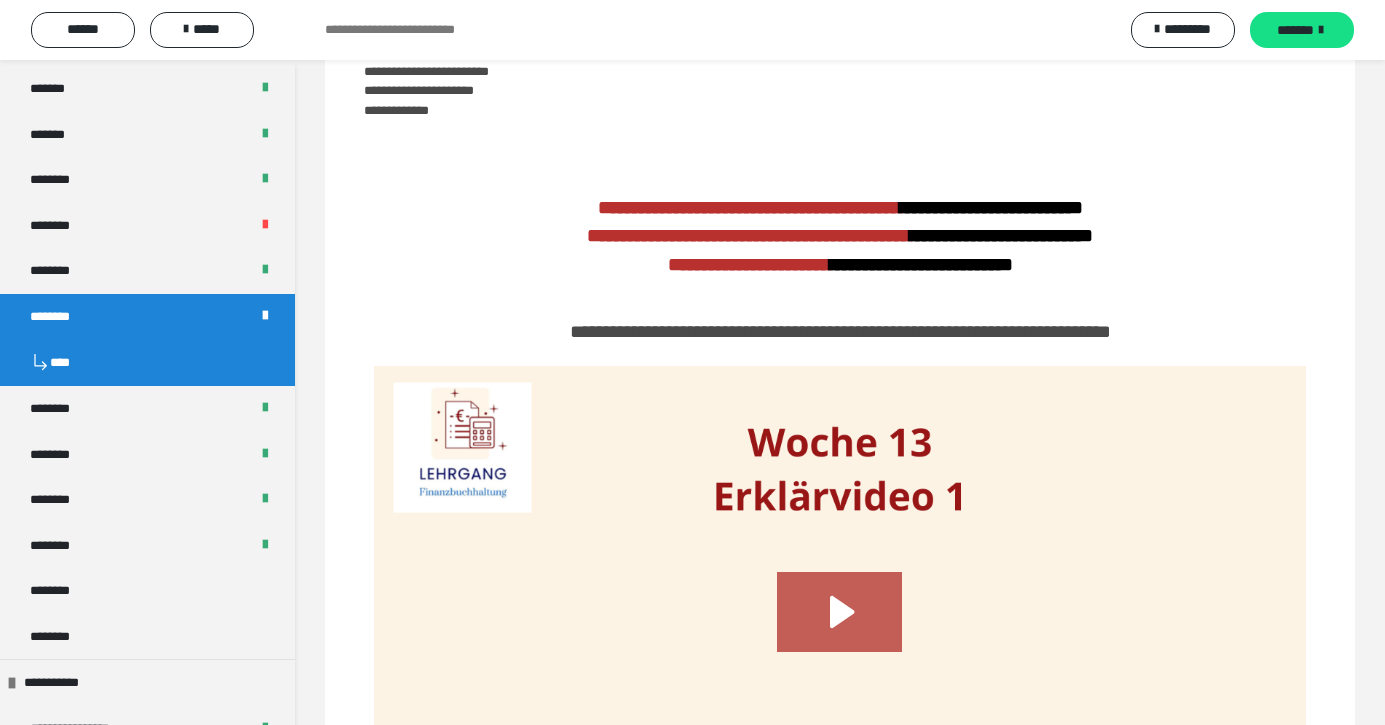 scroll, scrollTop: 682, scrollLeft: 0, axis: vertical 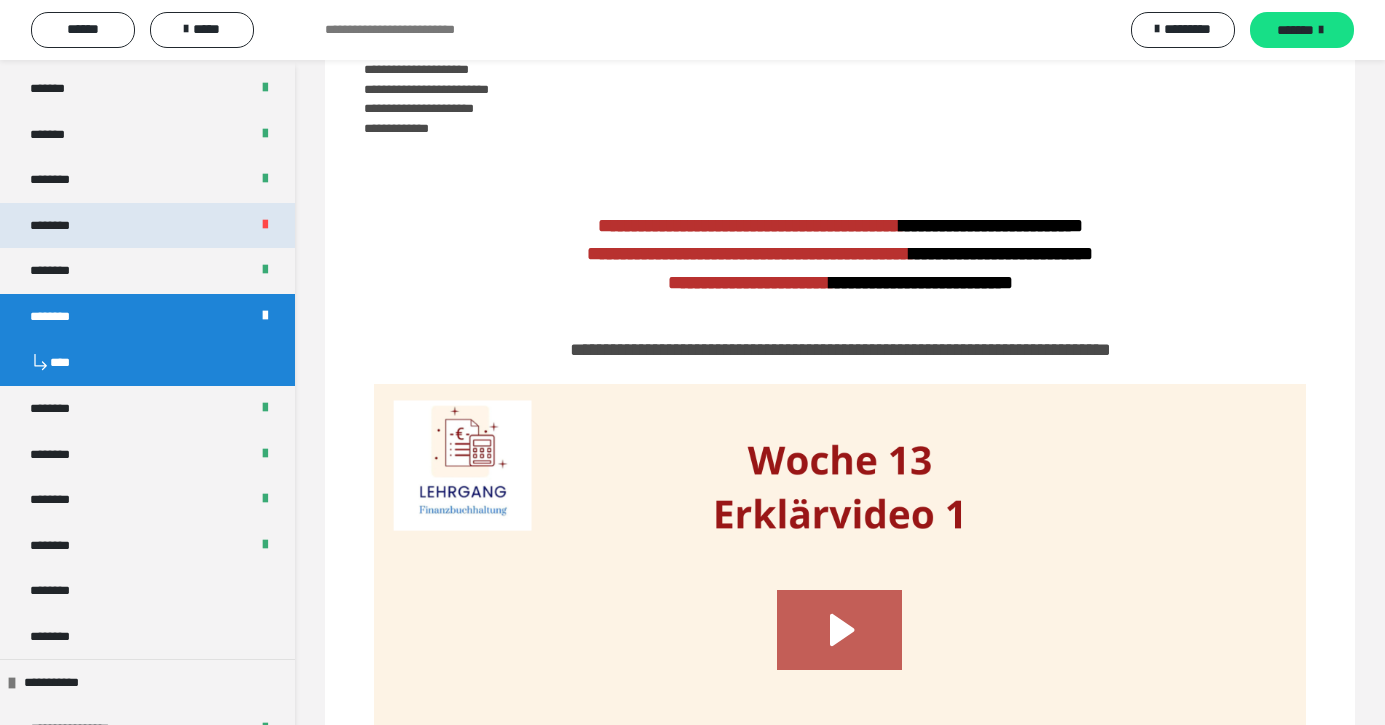 click on "********" at bounding box center (59, 226) 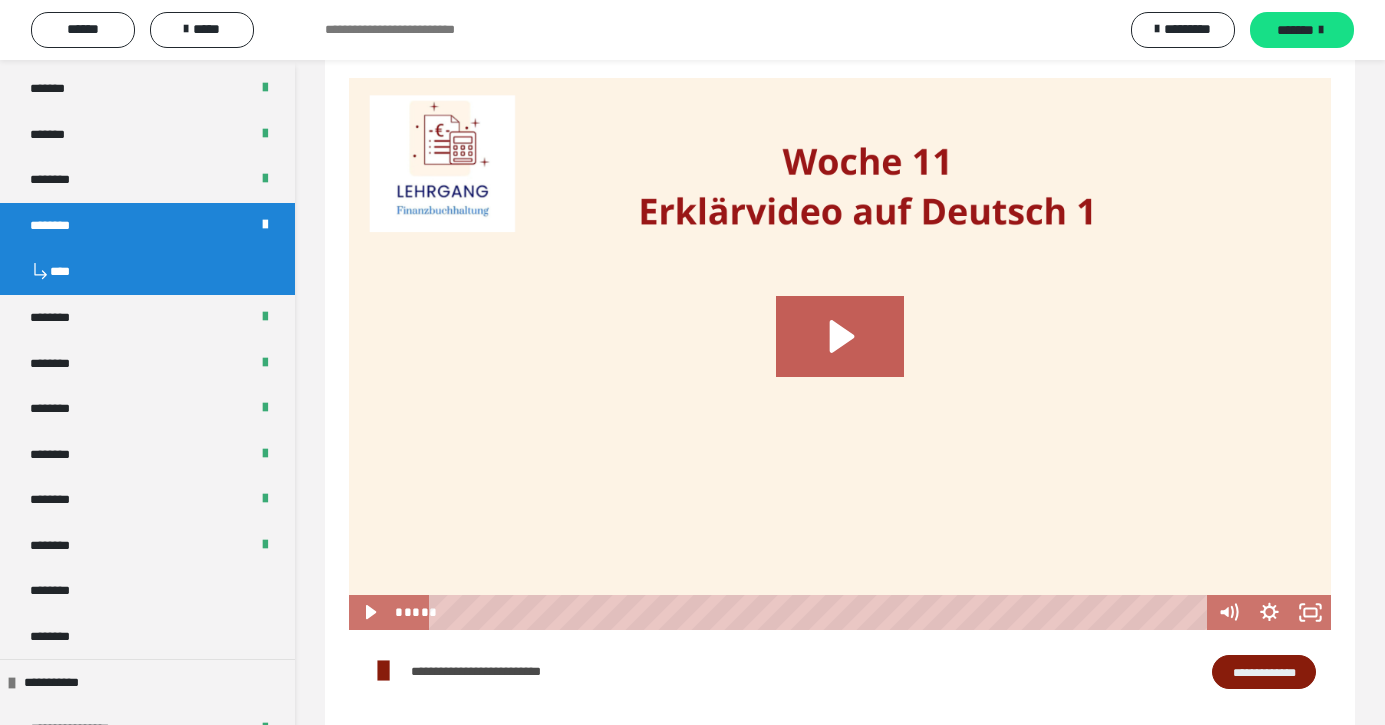 scroll, scrollTop: 2208, scrollLeft: 0, axis: vertical 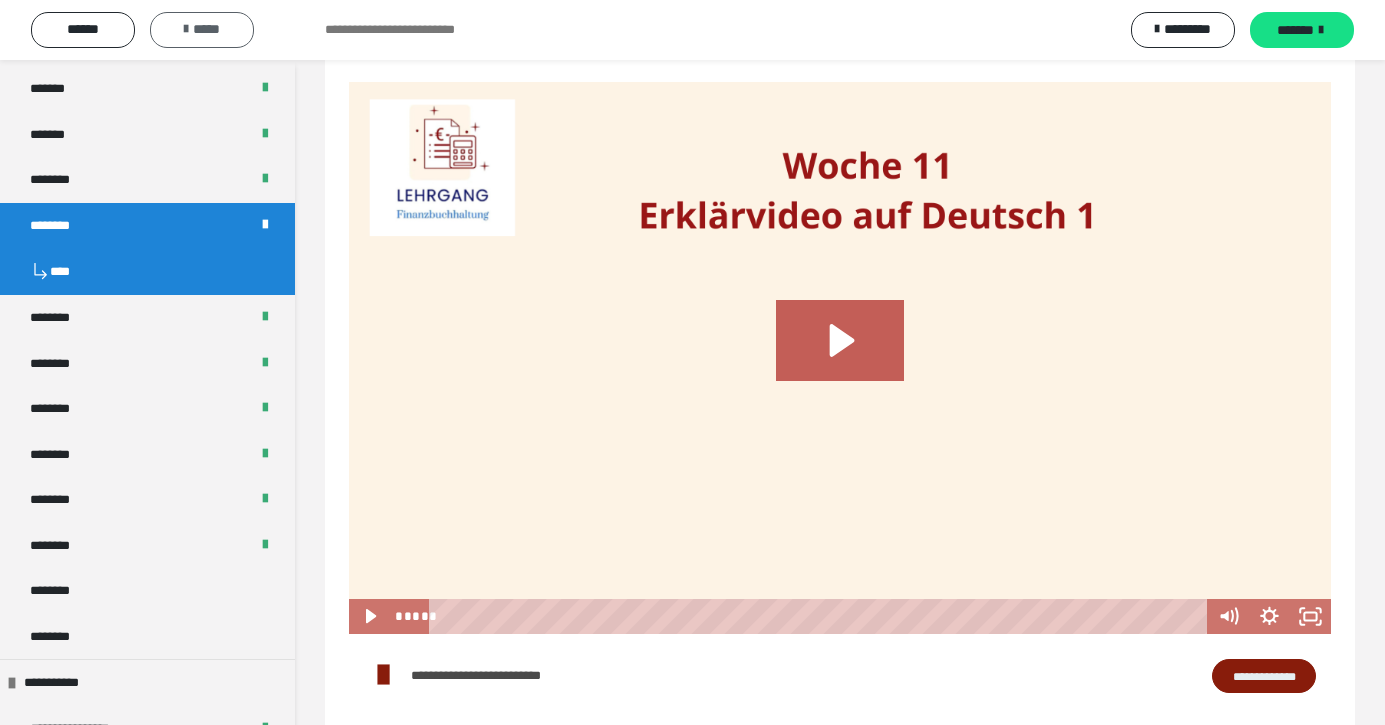 click on "*****" at bounding box center [202, 30] 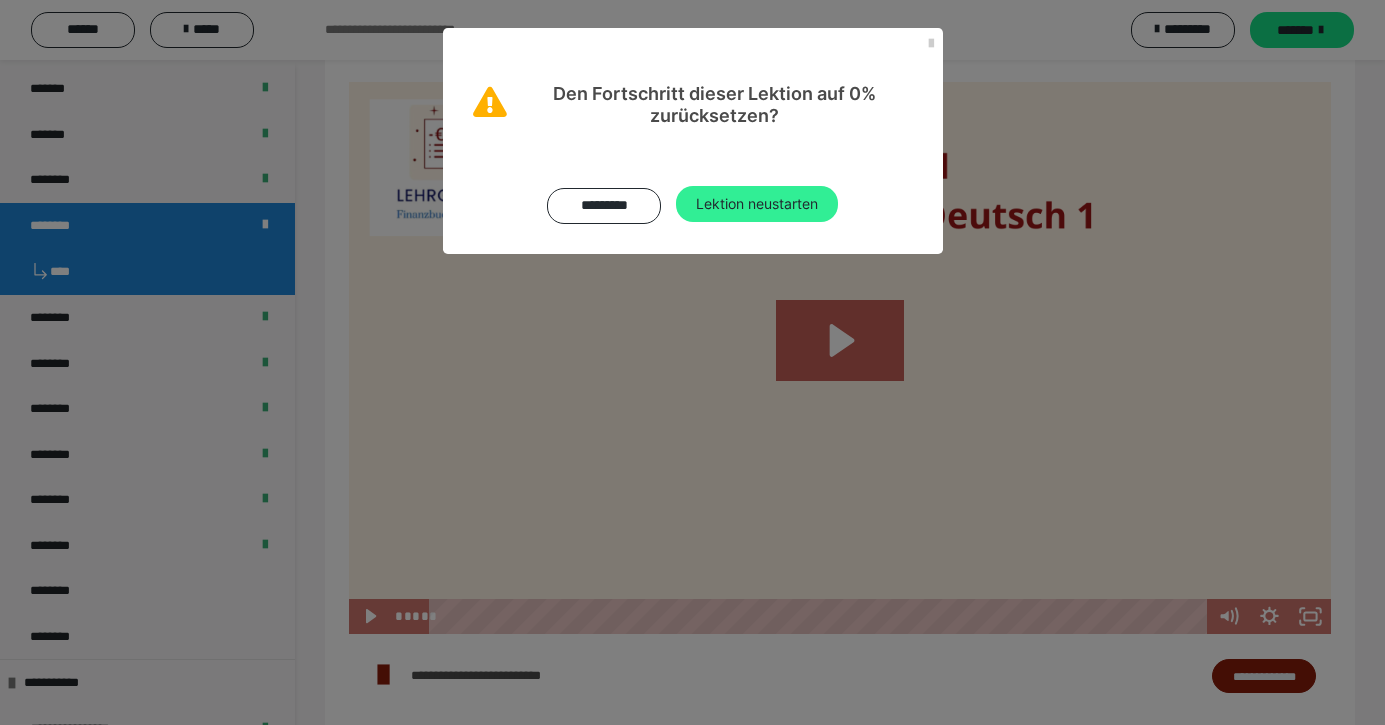 click on "Lektion neustarten" at bounding box center [757, 204] 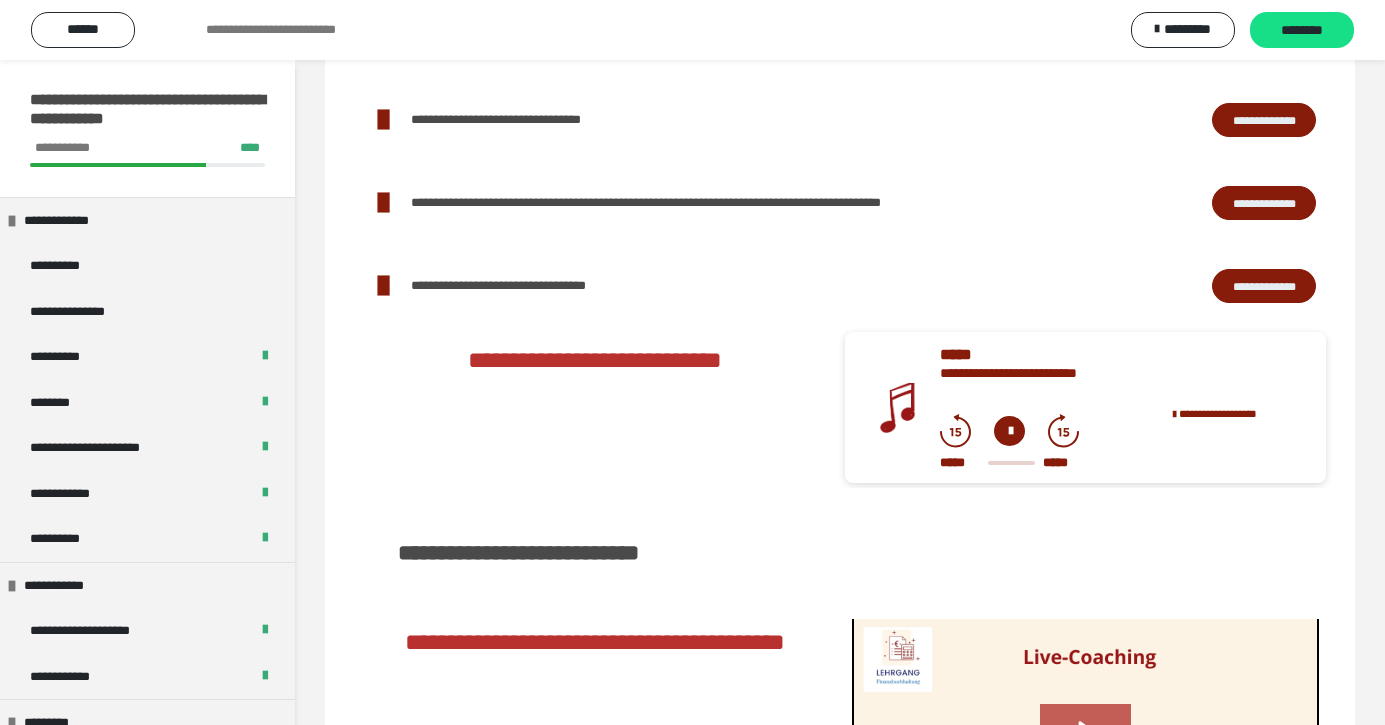 scroll, scrollTop: 2665, scrollLeft: 0, axis: vertical 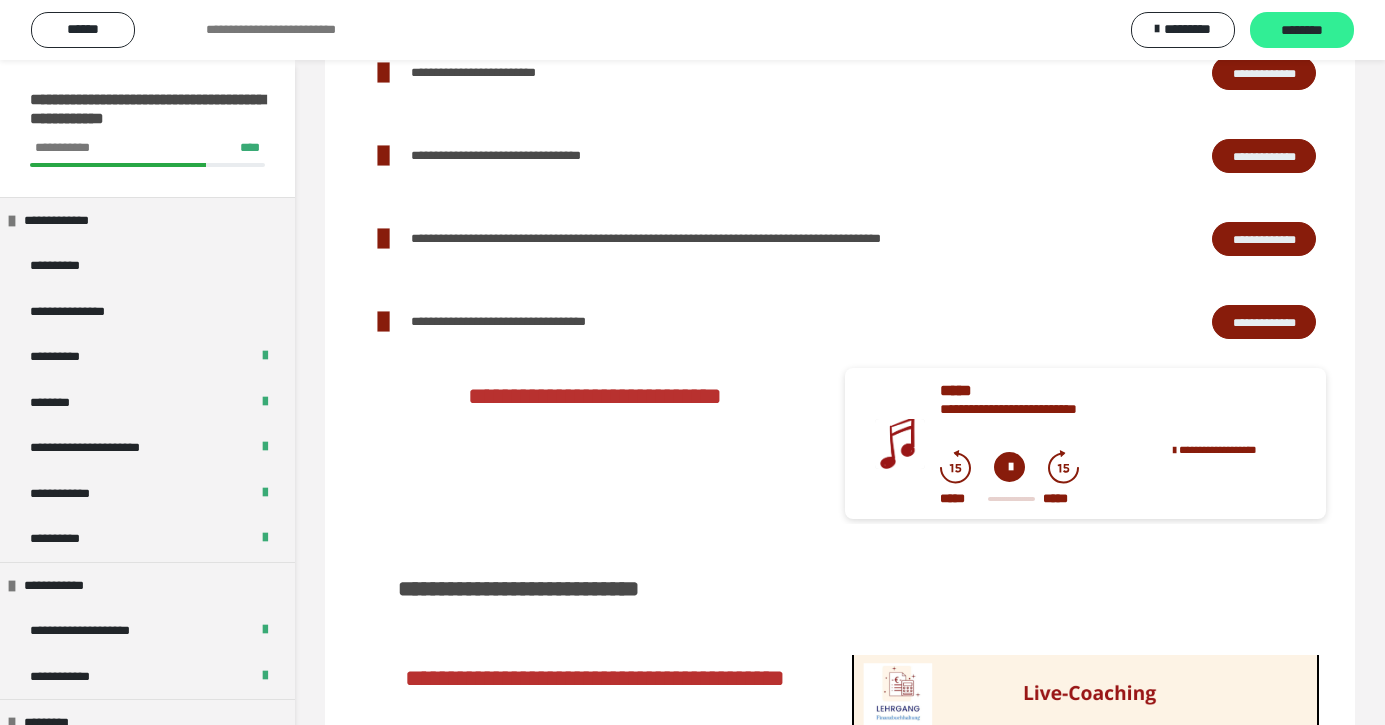 click on "********" at bounding box center (1302, 31) 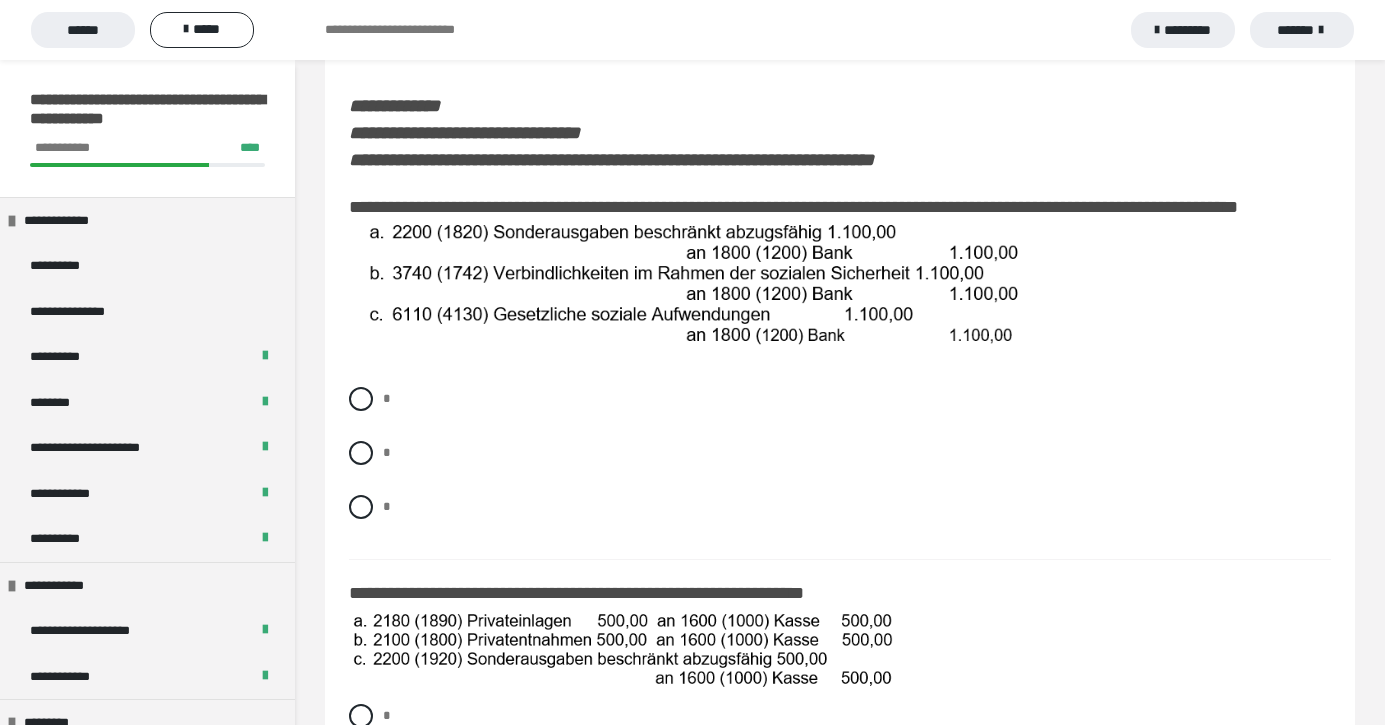 scroll, scrollTop: 223, scrollLeft: 0, axis: vertical 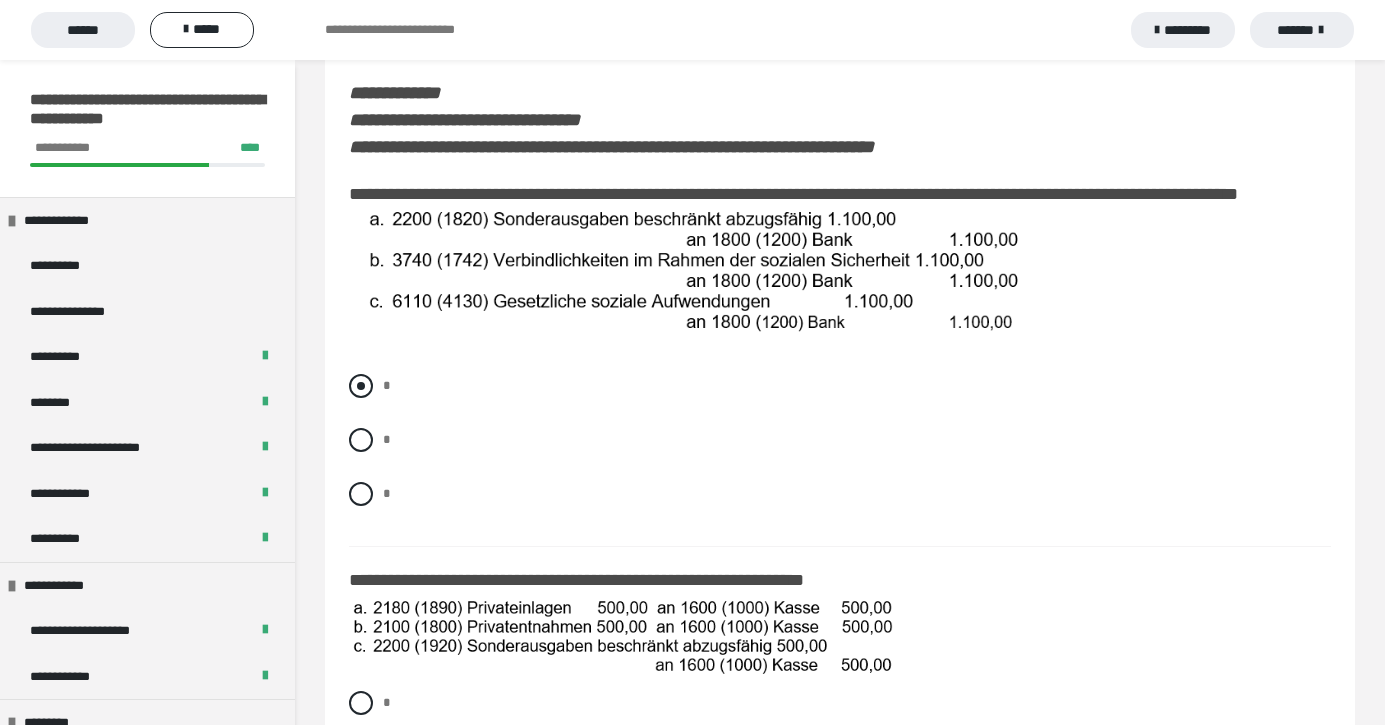 click at bounding box center (361, 386) 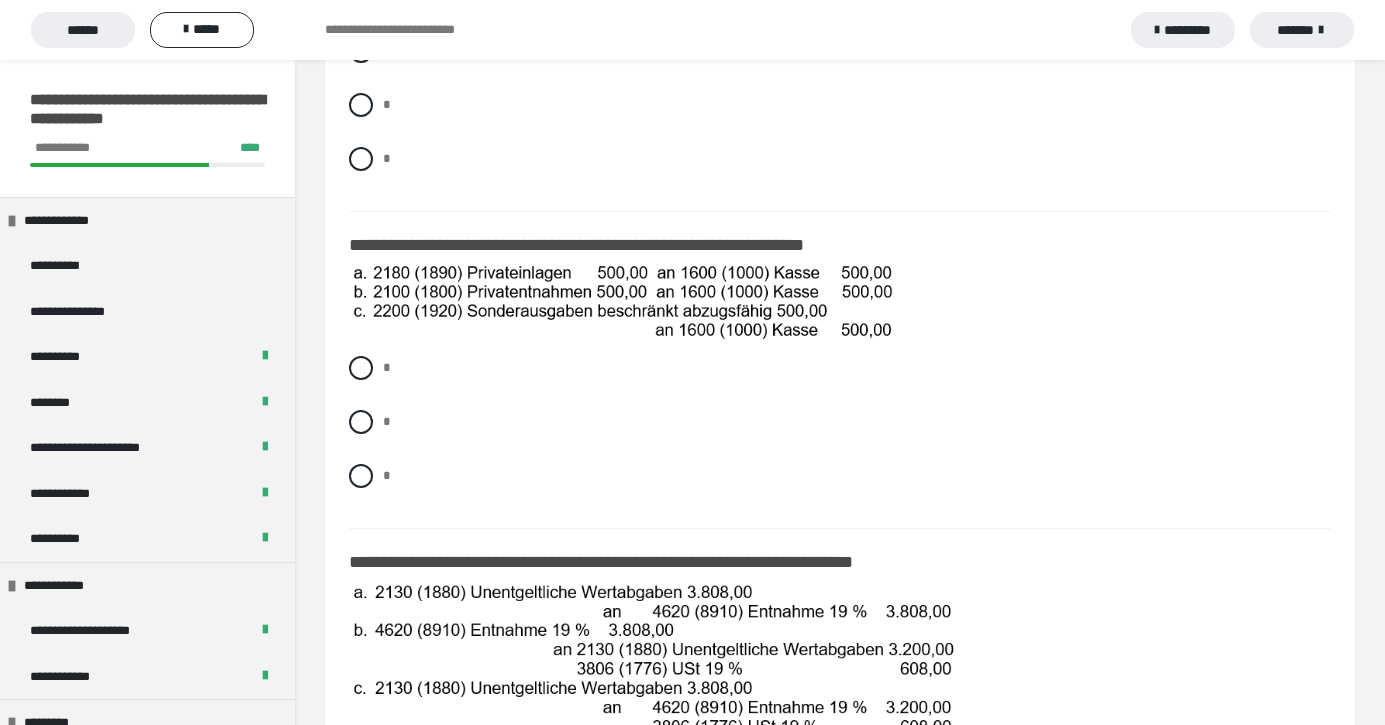 scroll, scrollTop: 563, scrollLeft: 0, axis: vertical 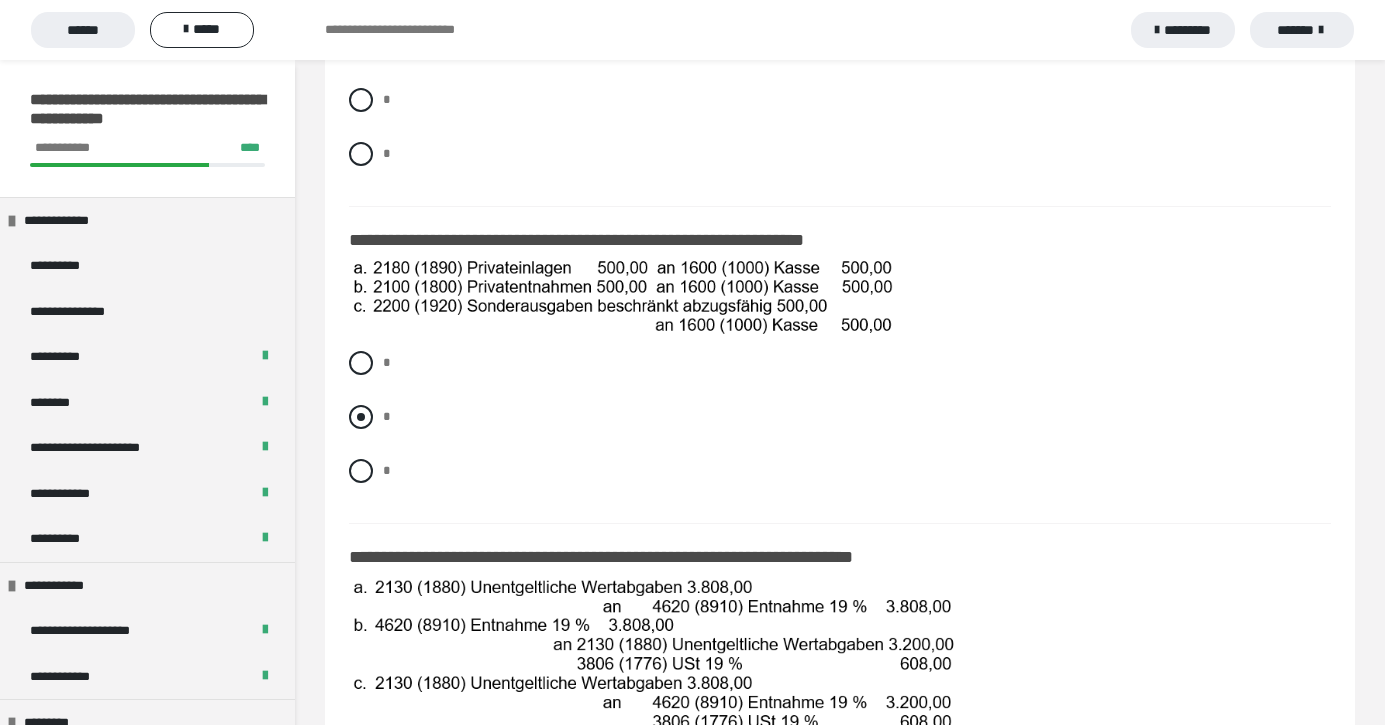 click at bounding box center (361, 417) 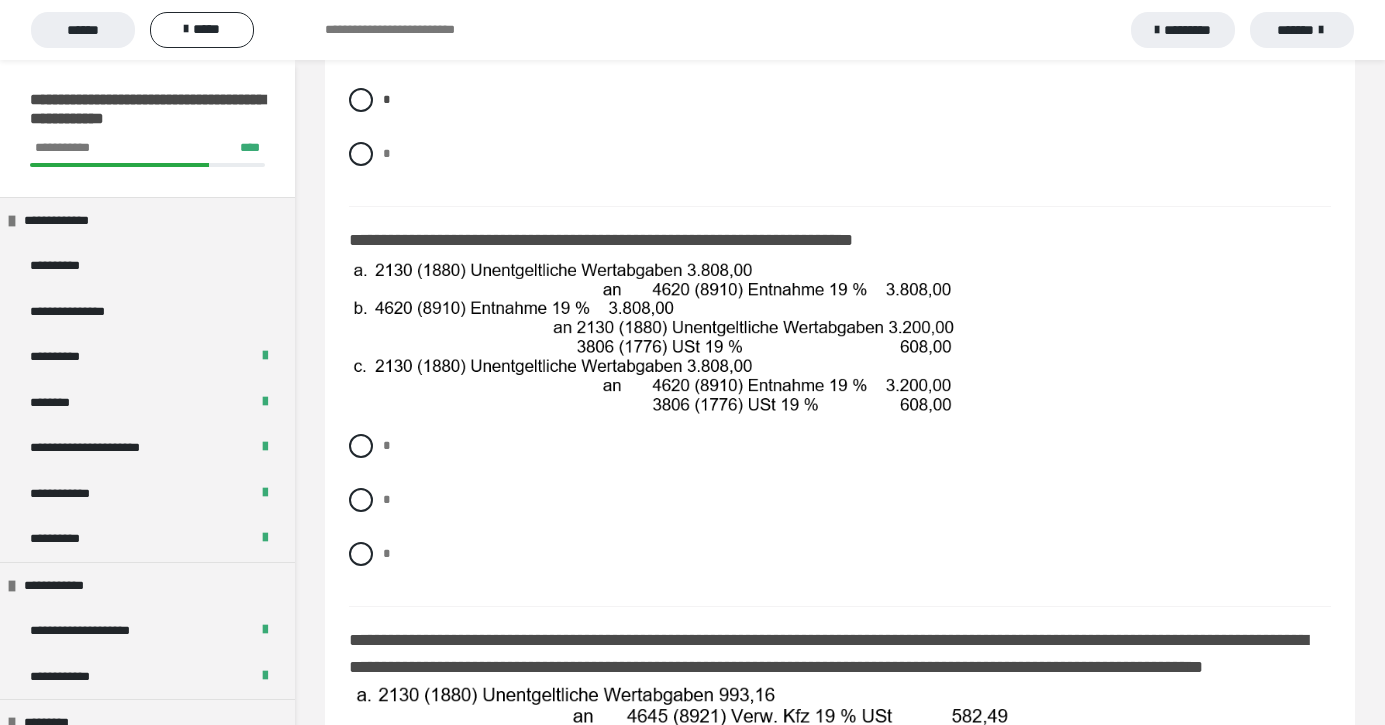 scroll, scrollTop: 881, scrollLeft: 0, axis: vertical 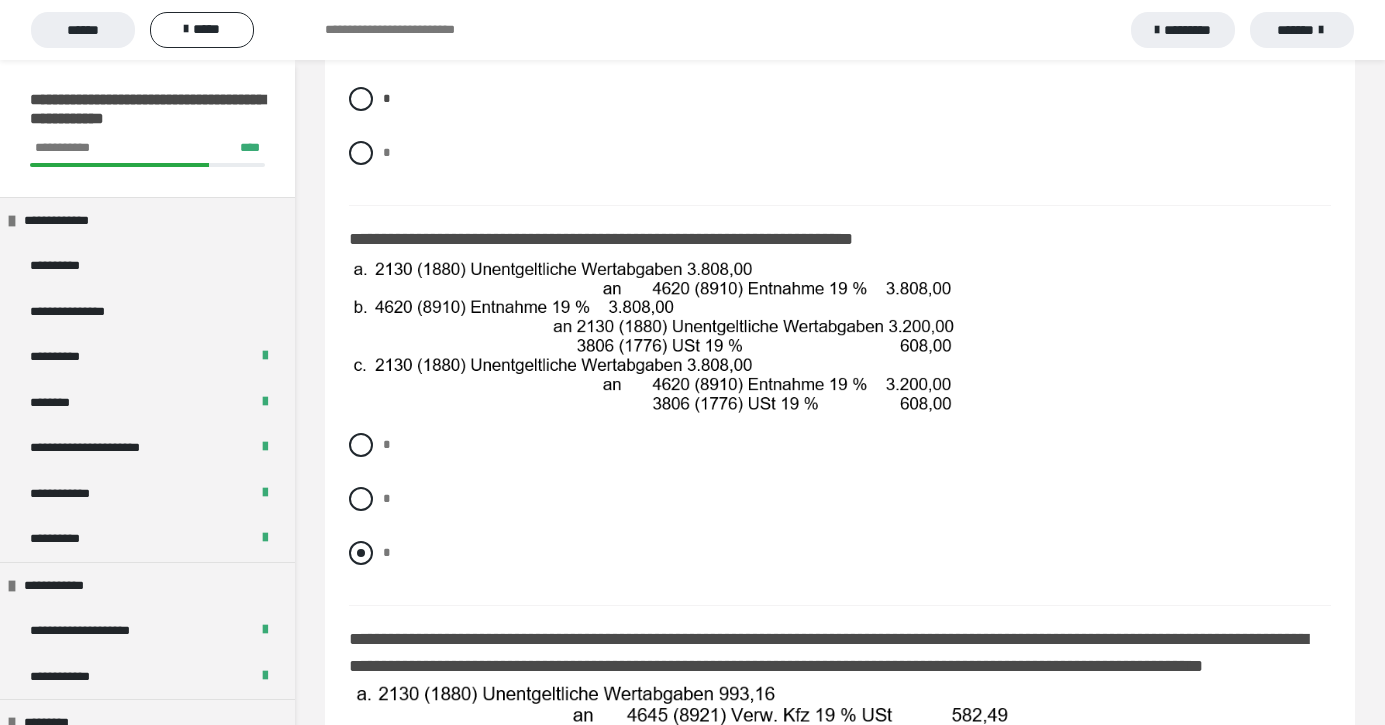 click at bounding box center (361, 553) 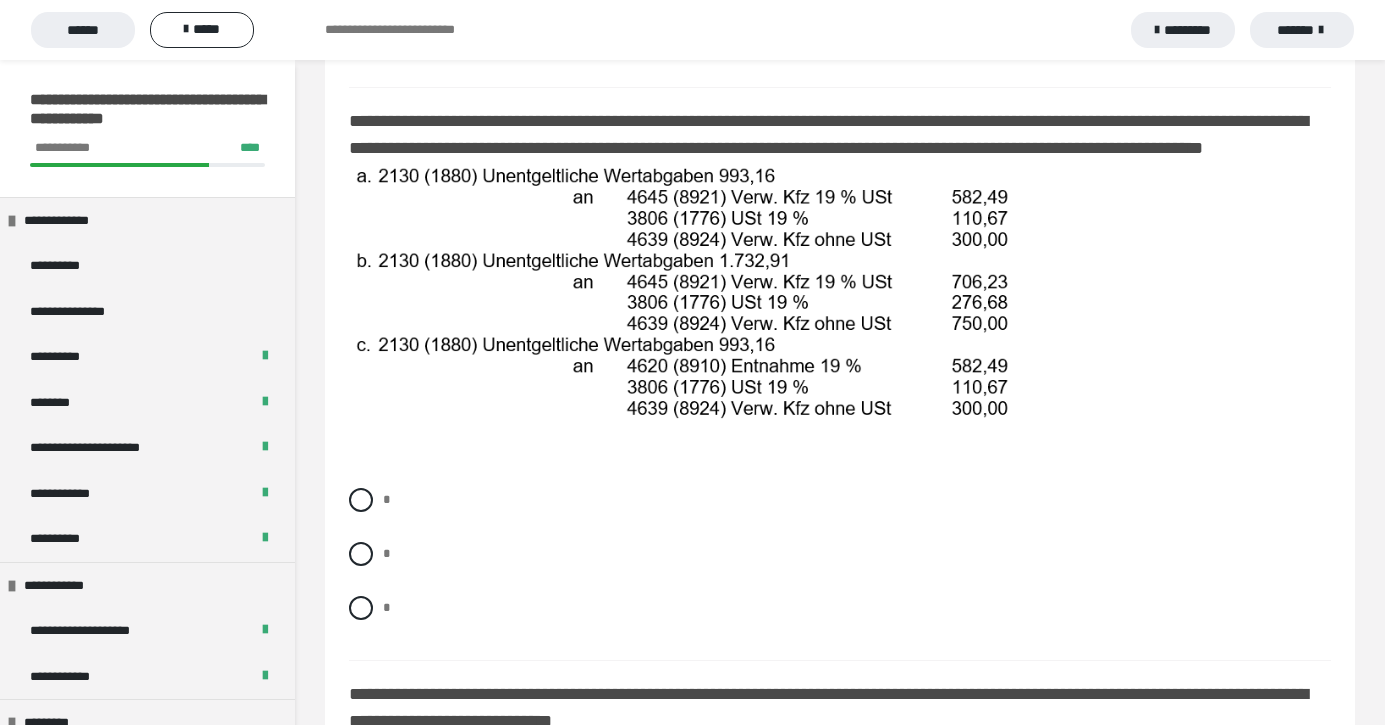 scroll, scrollTop: 1395, scrollLeft: 0, axis: vertical 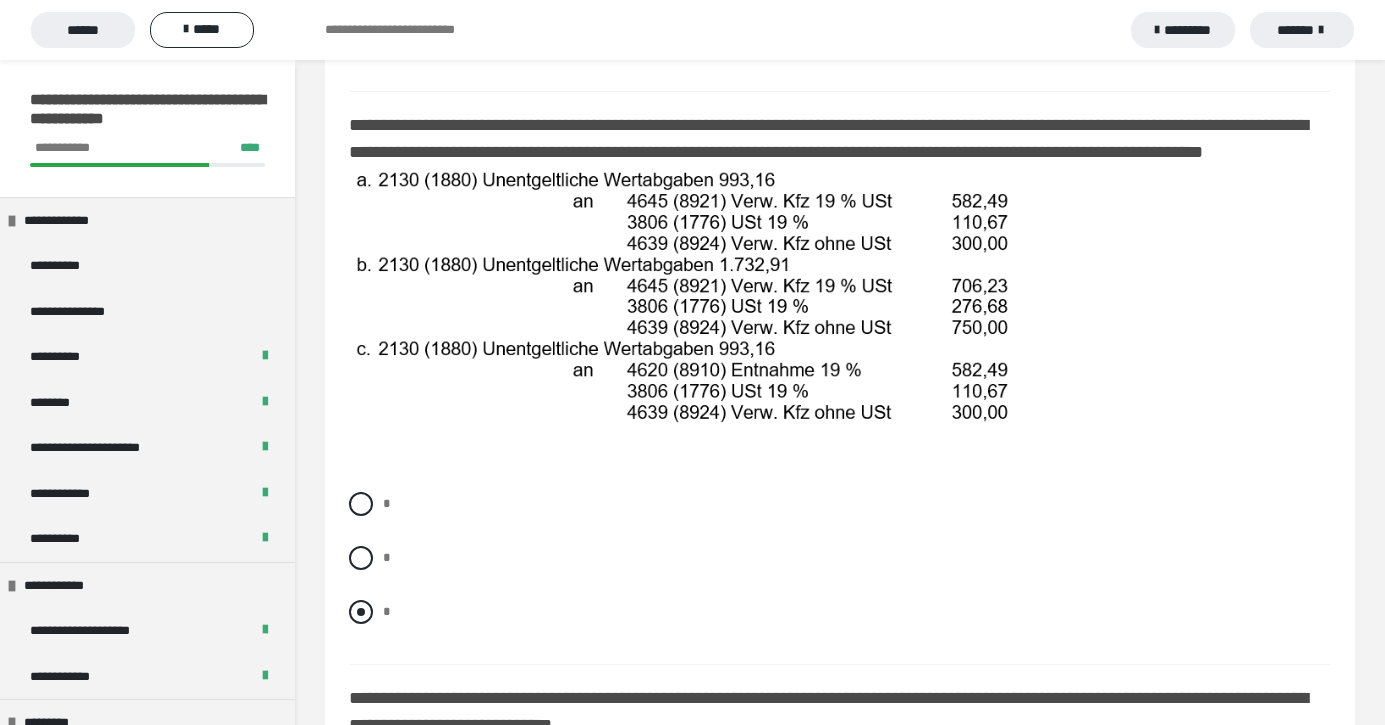 click at bounding box center (361, 612) 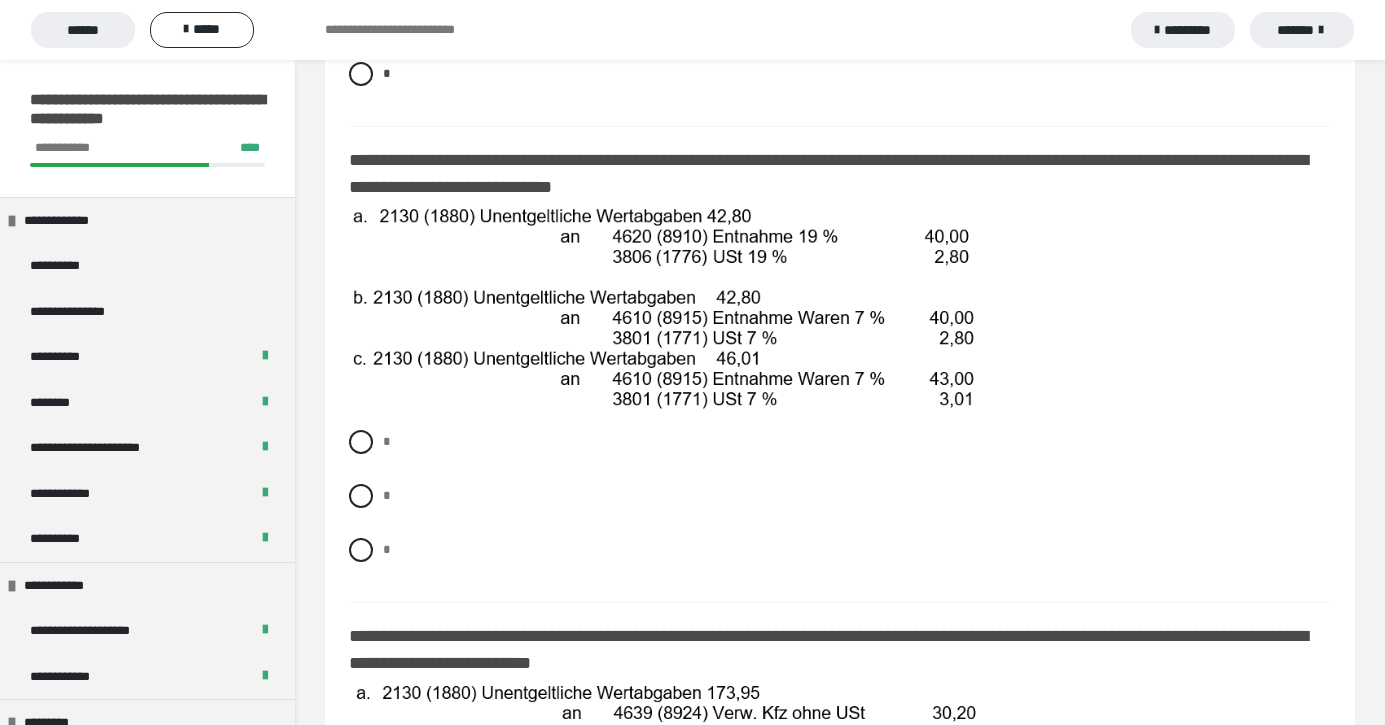 scroll, scrollTop: 1934, scrollLeft: 0, axis: vertical 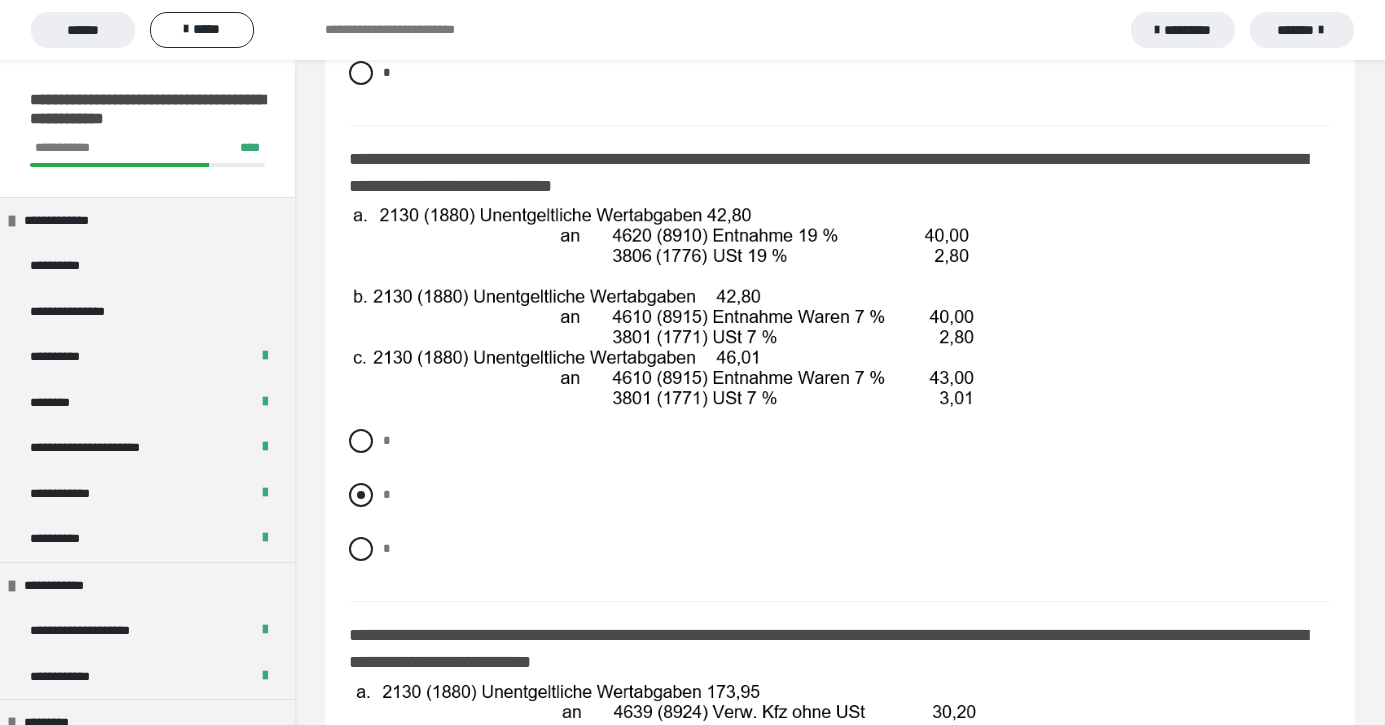 click at bounding box center (361, 495) 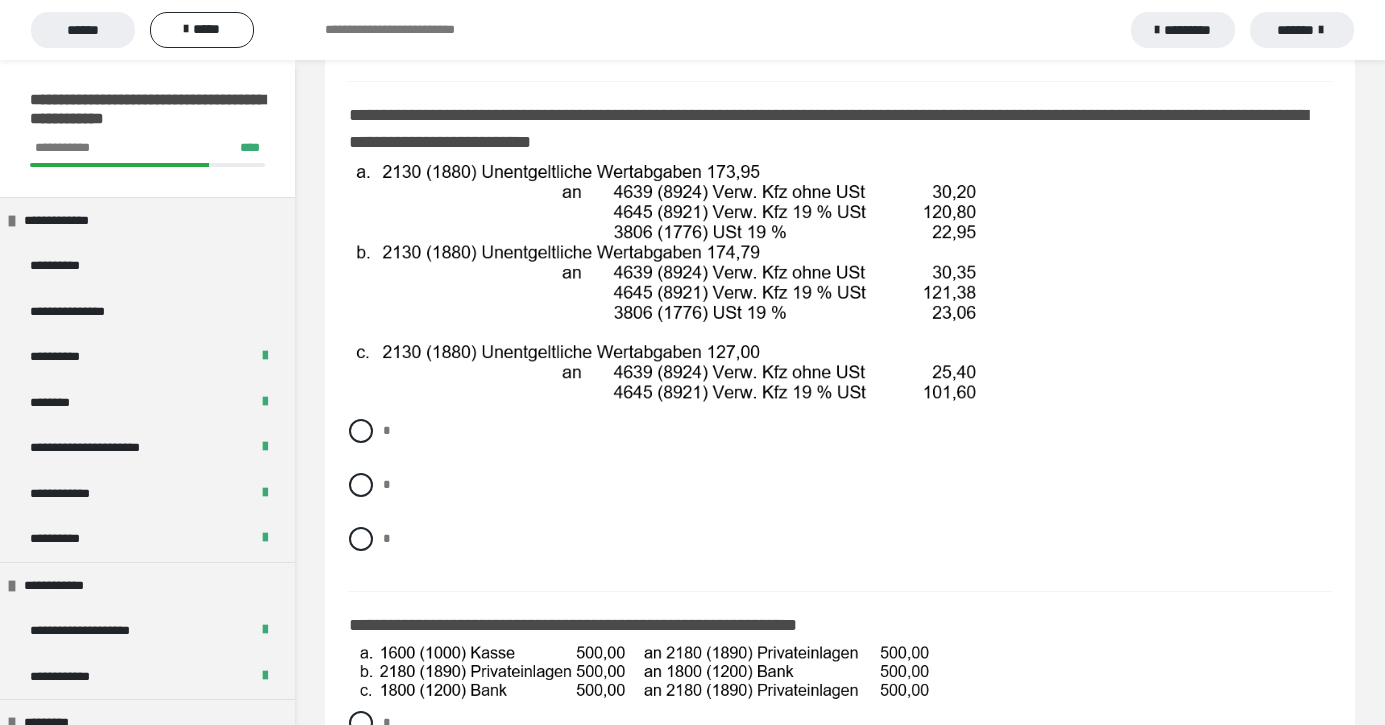 scroll, scrollTop: 2449, scrollLeft: 0, axis: vertical 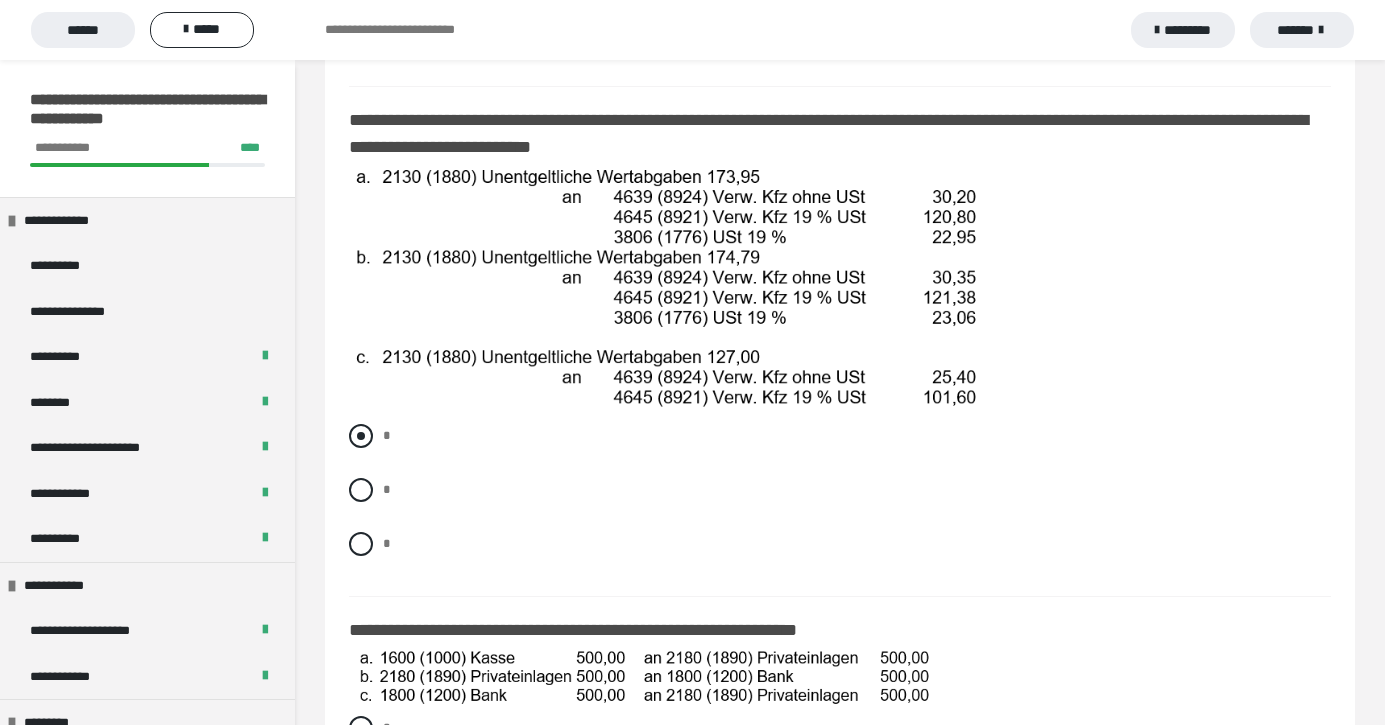 click at bounding box center (361, 436) 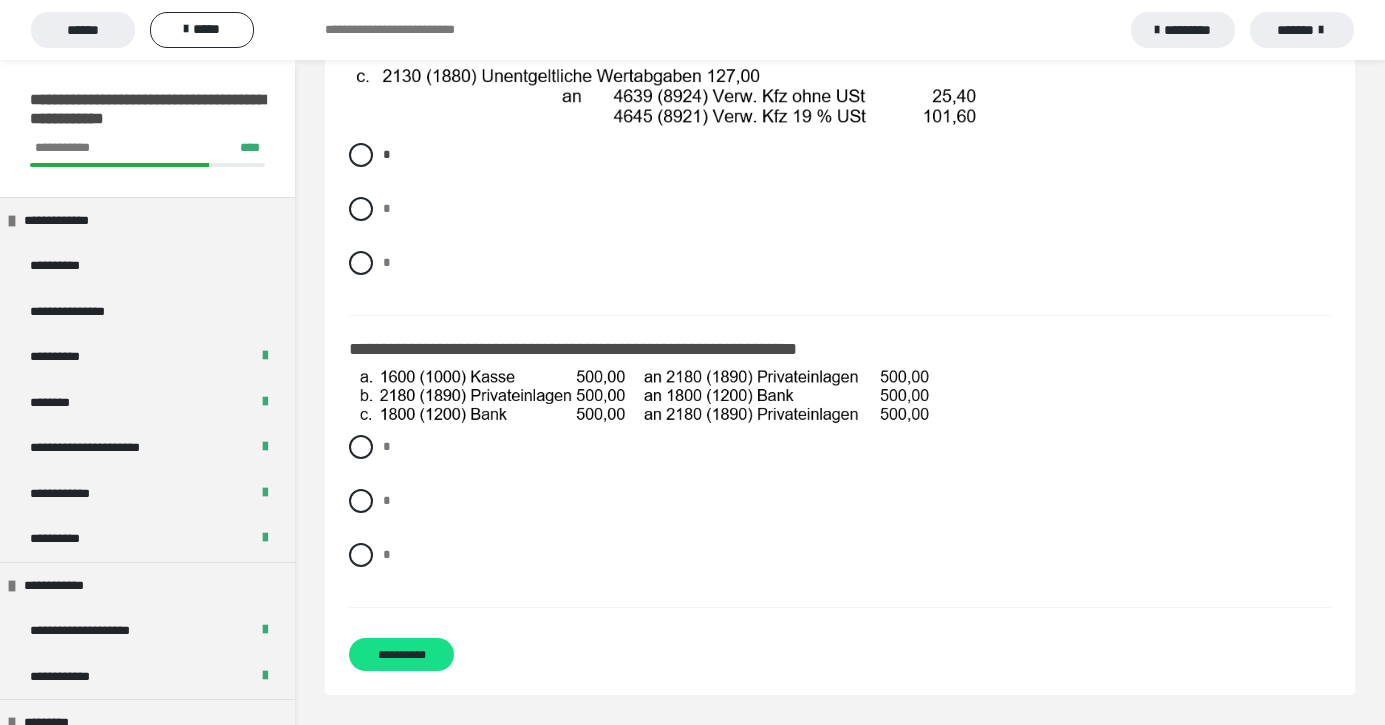 scroll, scrollTop: 2761, scrollLeft: 0, axis: vertical 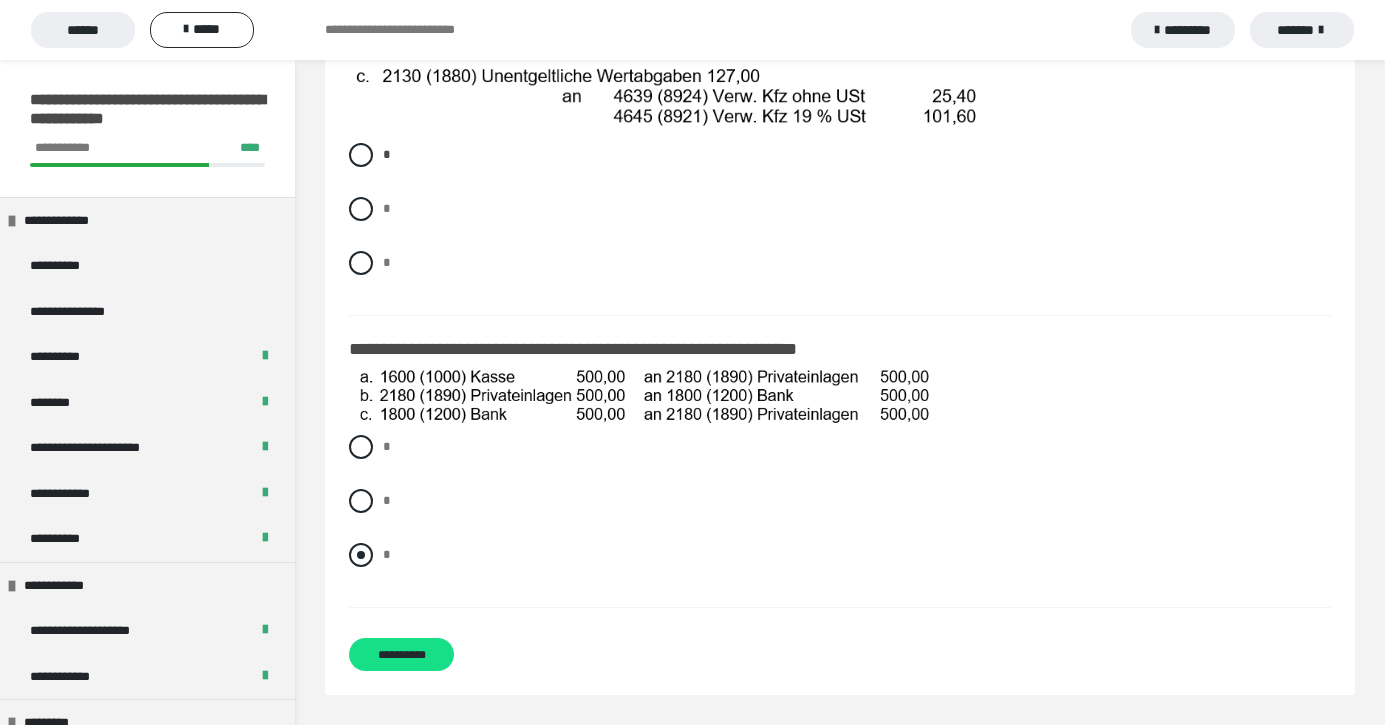 click at bounding box center [361, 555] 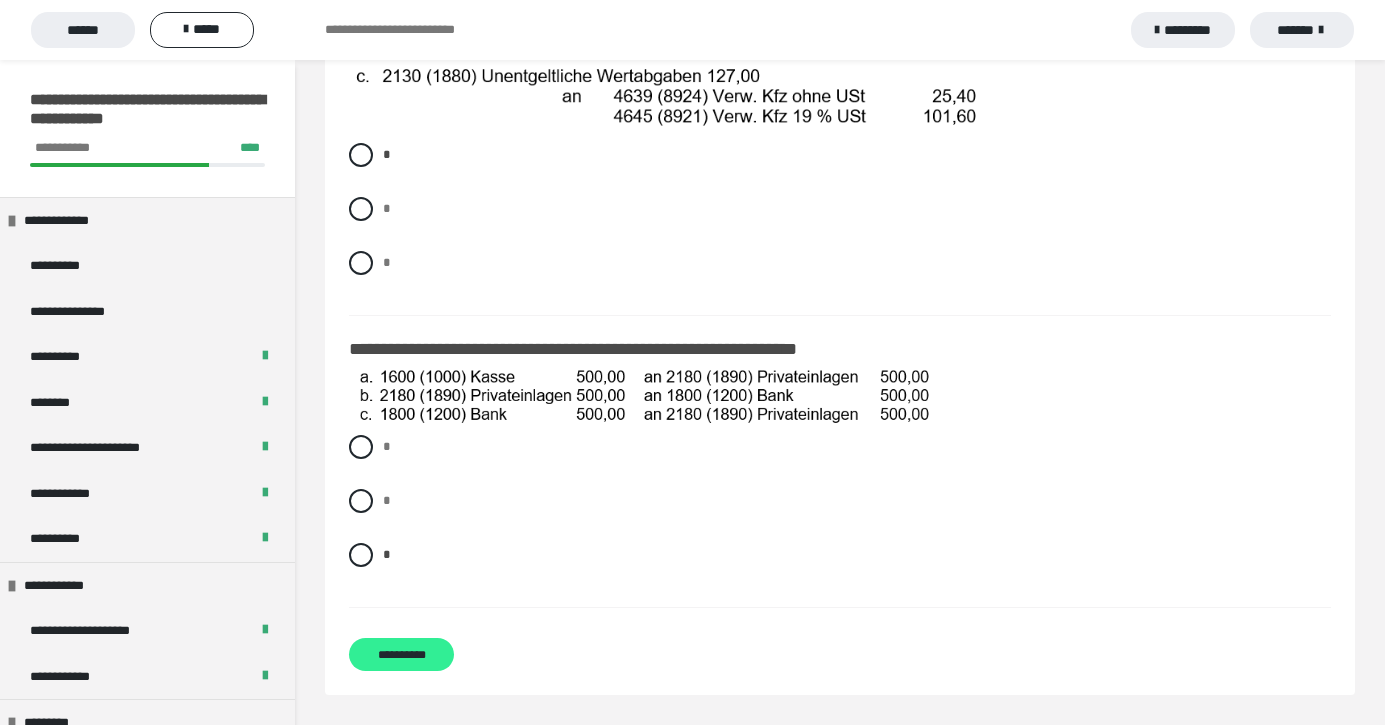 click on "**********" at bounding box center (401, 654) 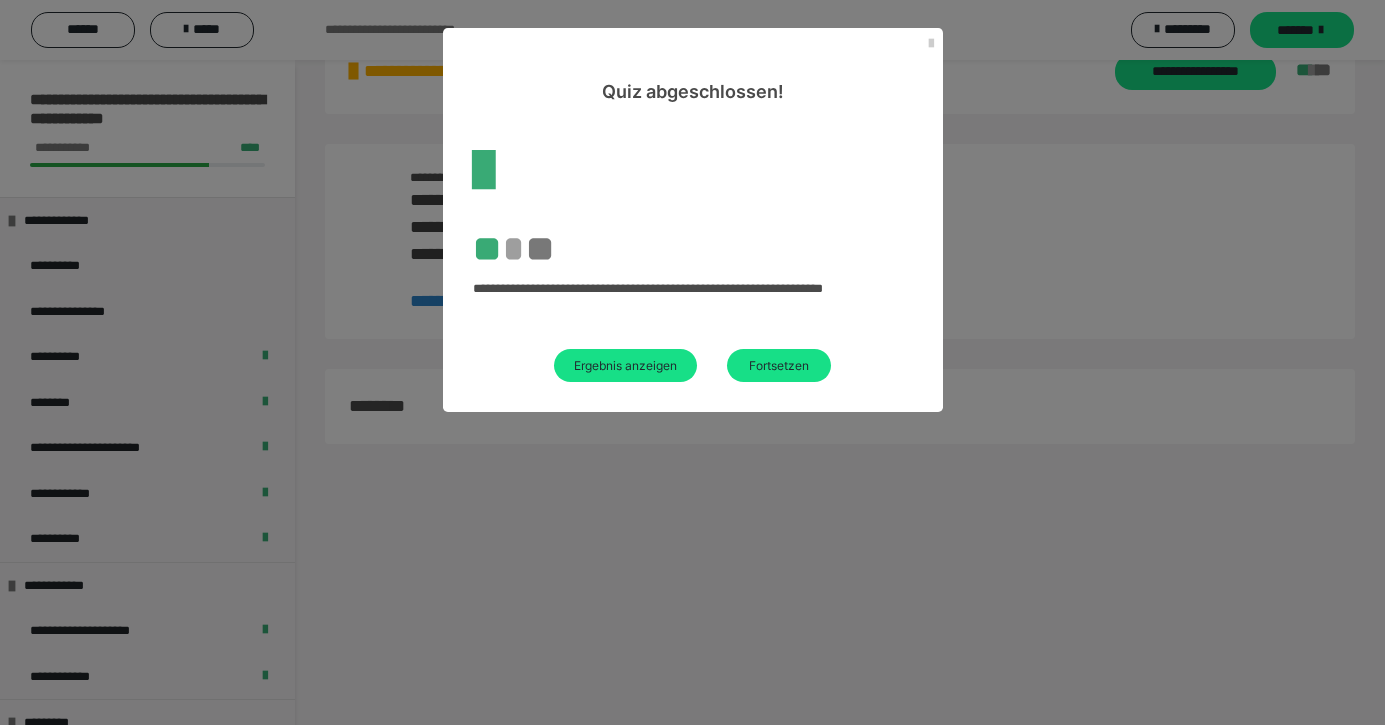 scroll, scrollTop: 60, scrollLeft: 0, axis: vertical 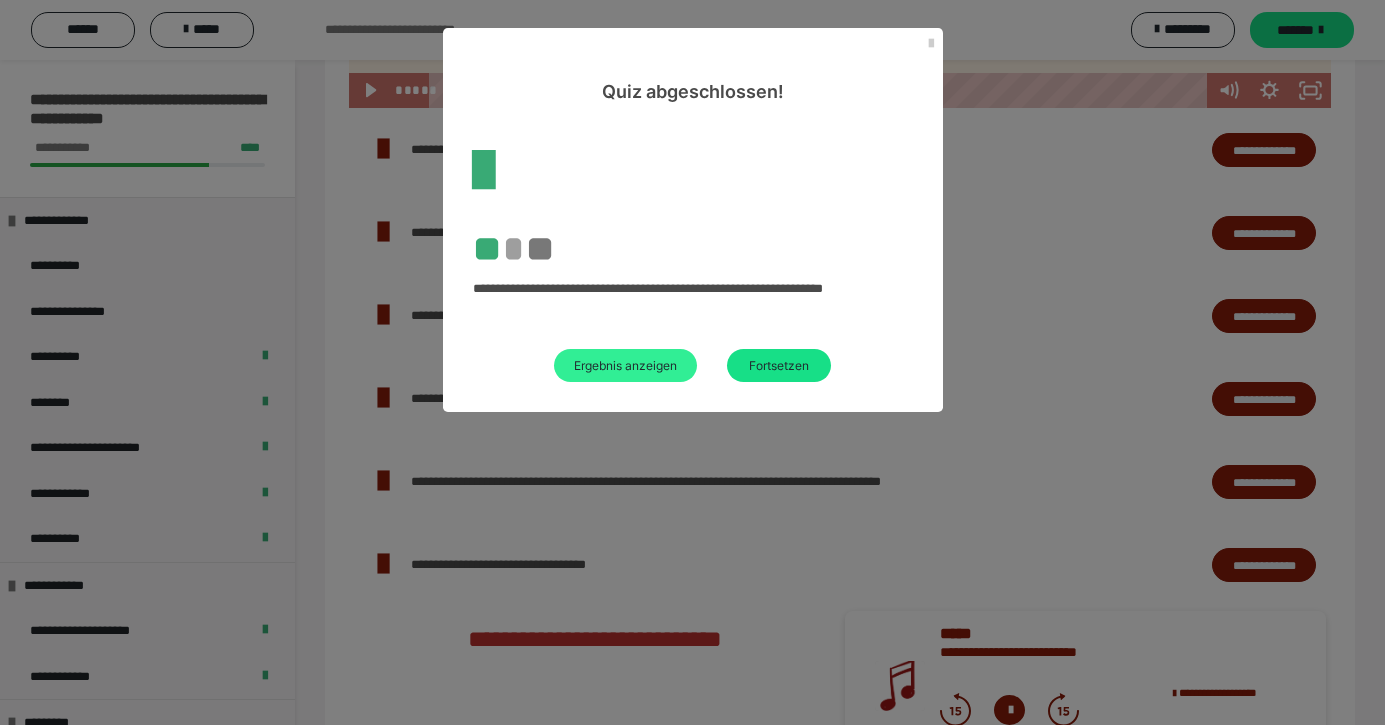 click on "Ergebnis anzeigen" at bounding box center [625, 365] 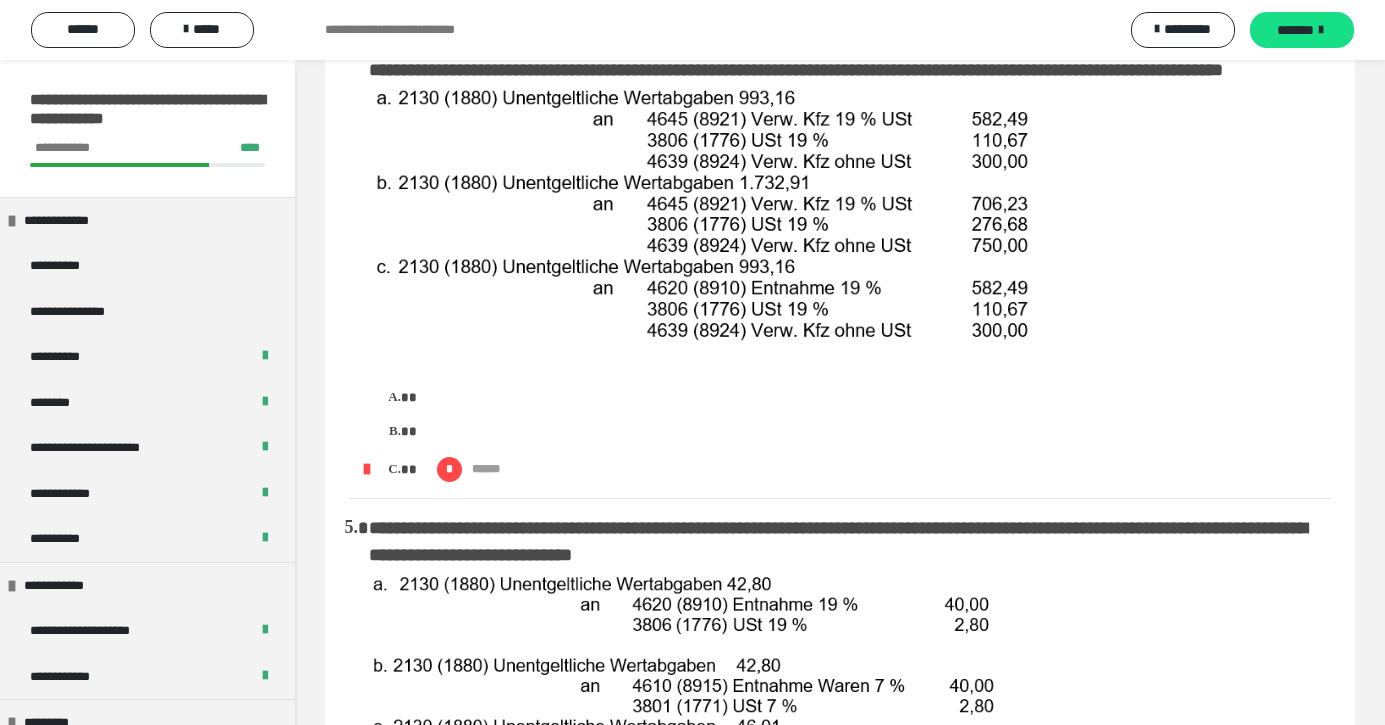 scroll, scrollTop: 969, scrollLeft: 0, axis: vertical 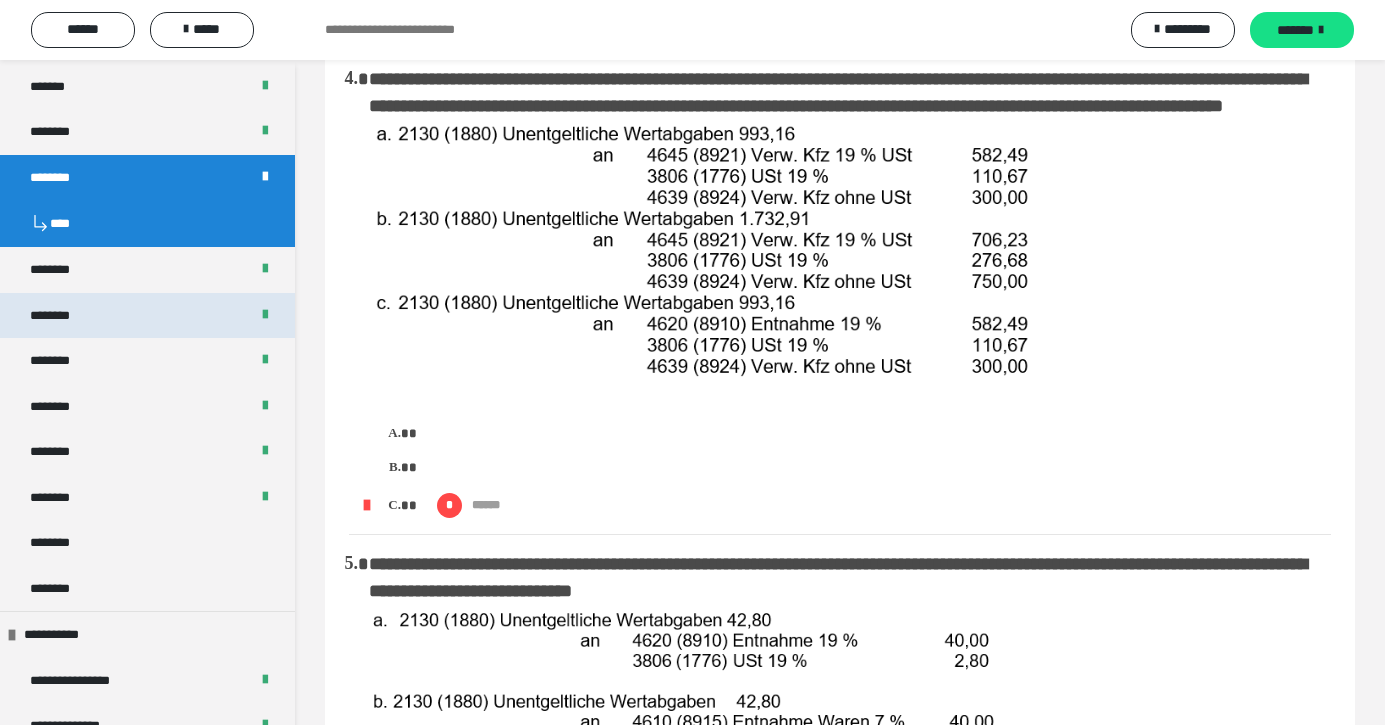 click on "********" at bounding box center (60, 316) 